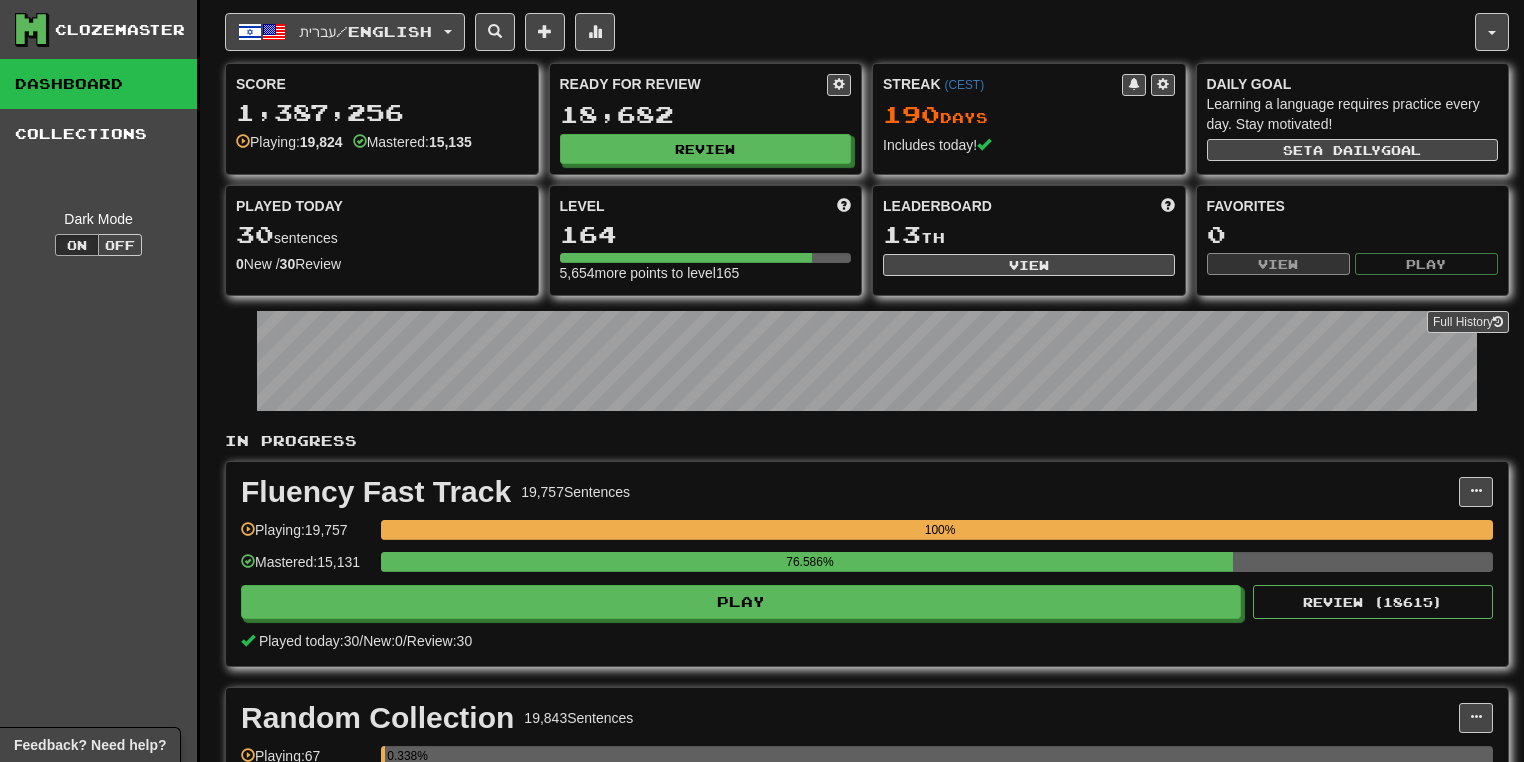 scroll, scrollTop: 0, scrollLeft: 0, axis: both 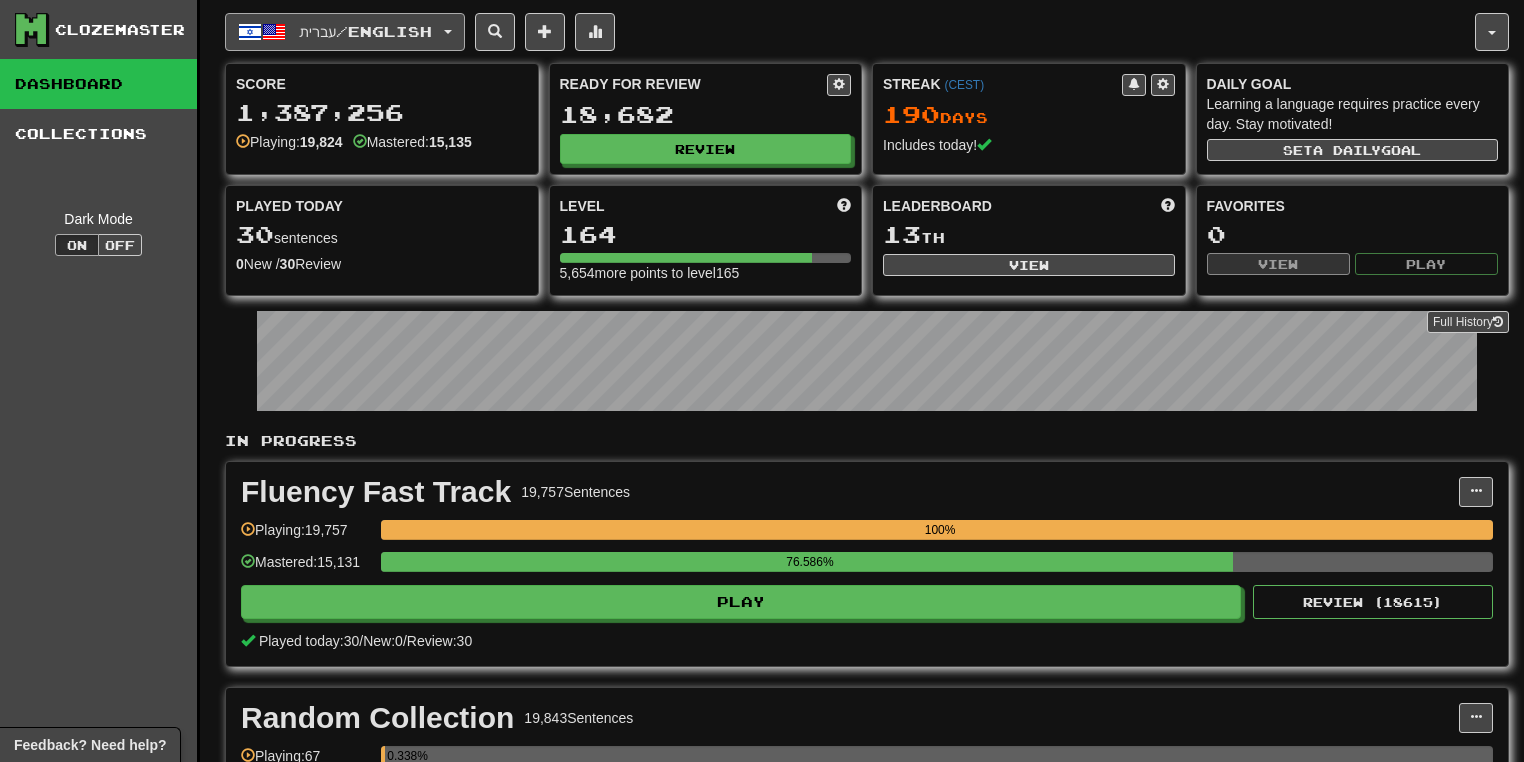 click on "עברית  /  English" at bounding box center (345, 32) 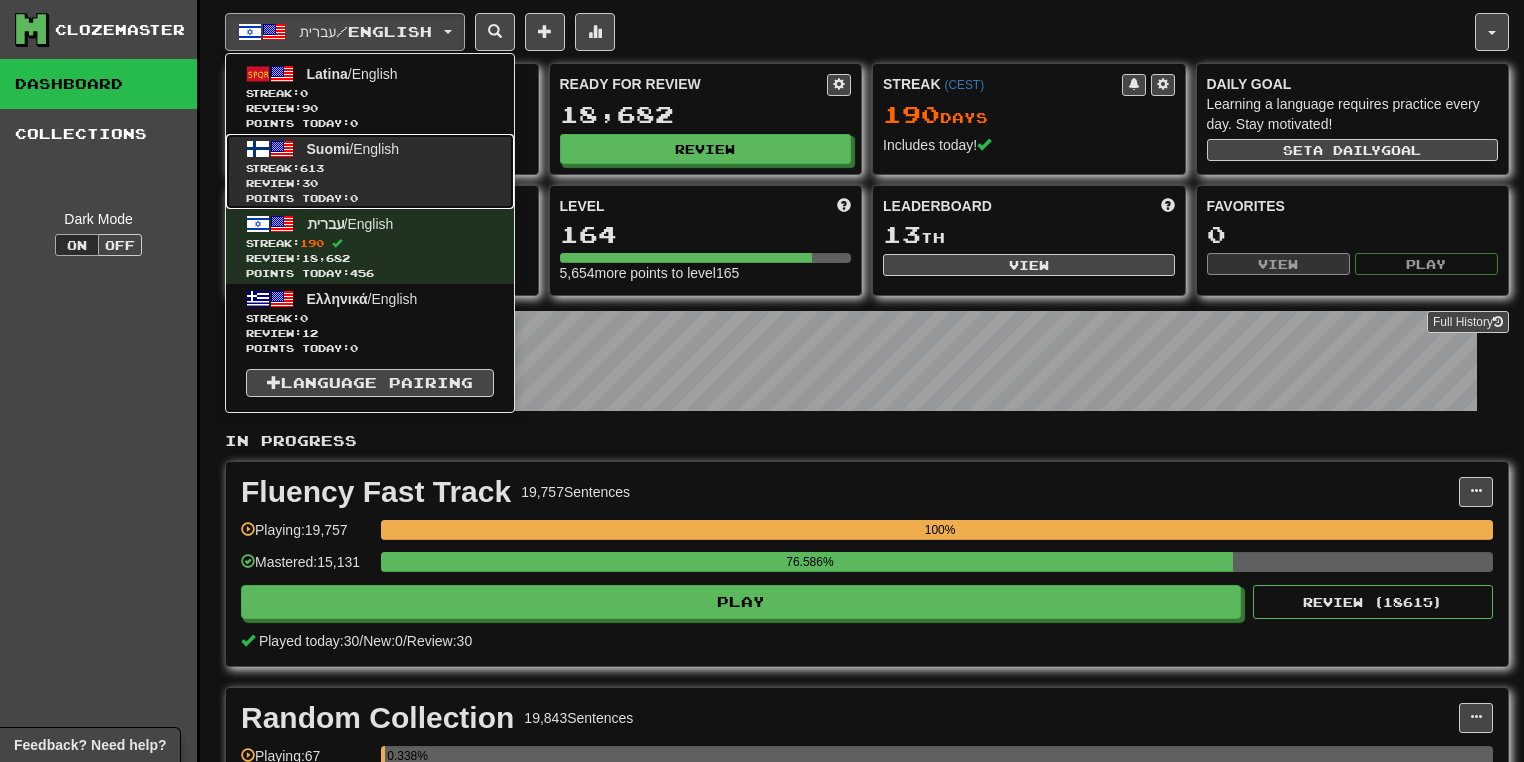 click on "Streak:  613" at bounding box center [370, 168] 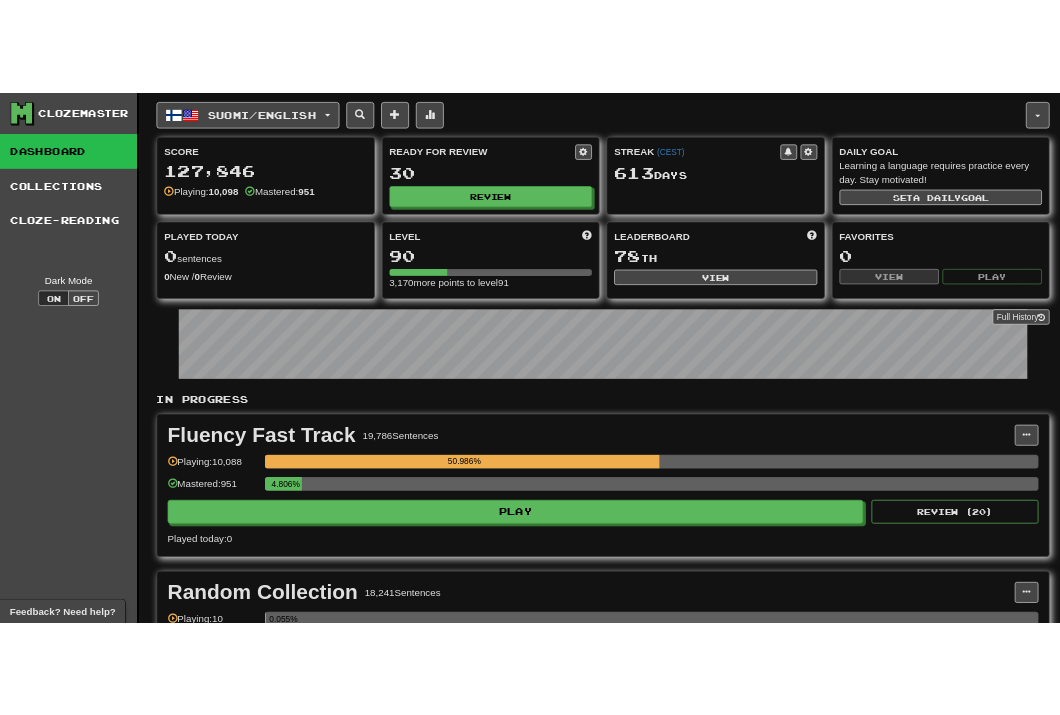 scroll, scrollTop: 0, scrollLeft: 0, axis: both 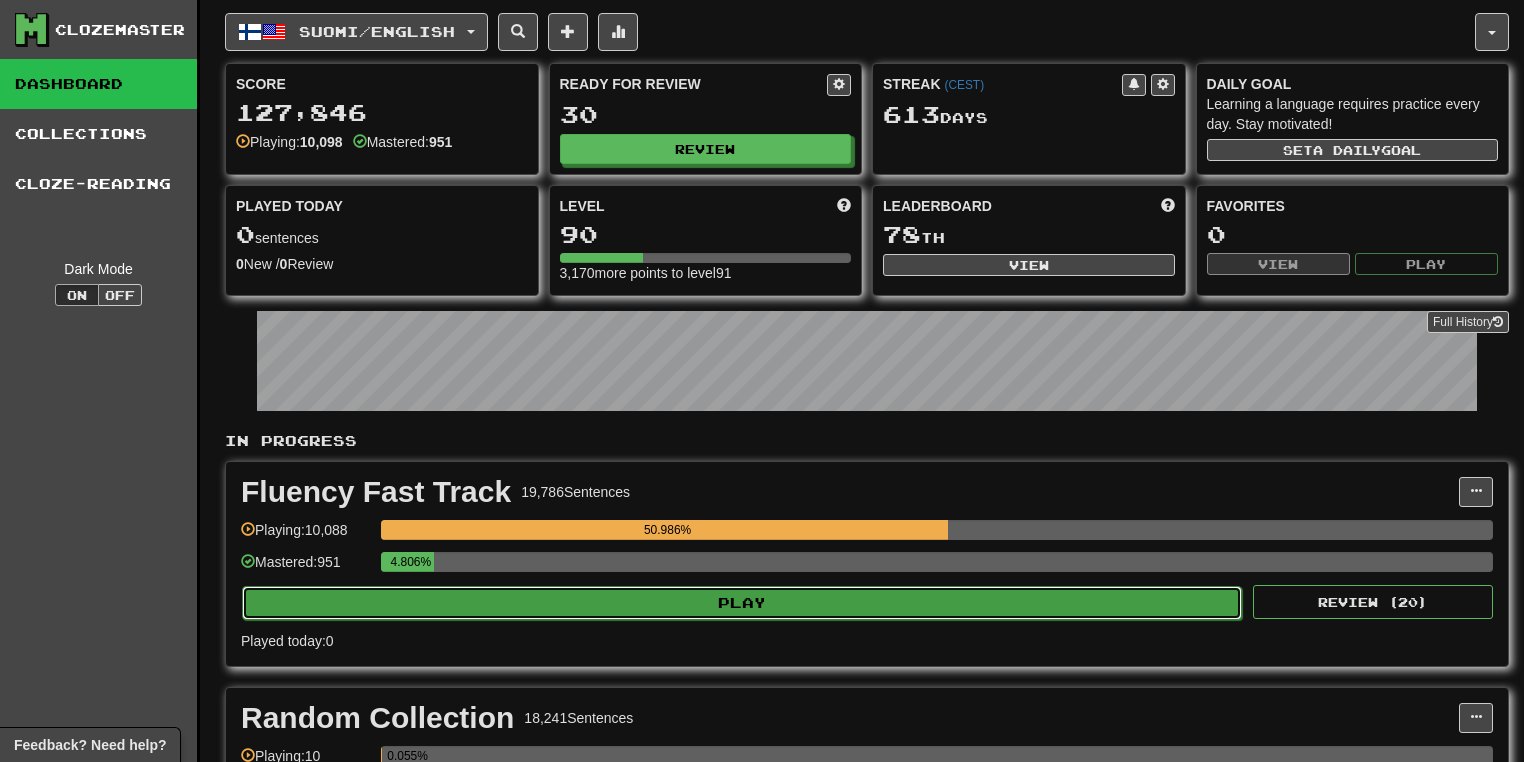 click on "Play" at bounding box center (742, 603) 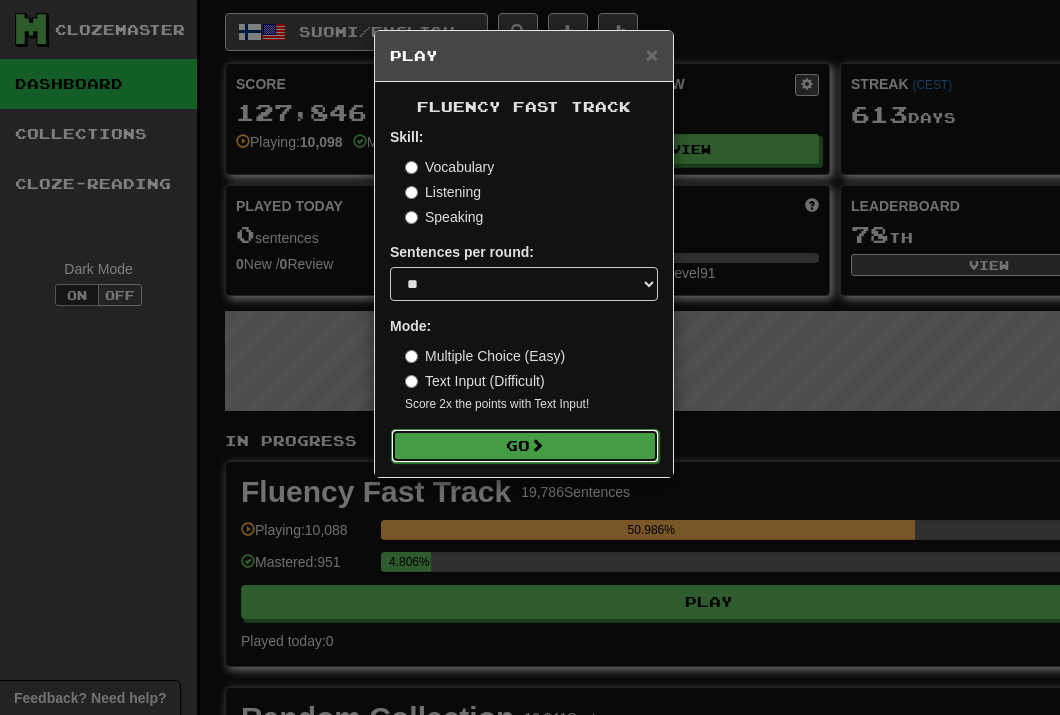 click on "Go" at bounding box center (525, 446) 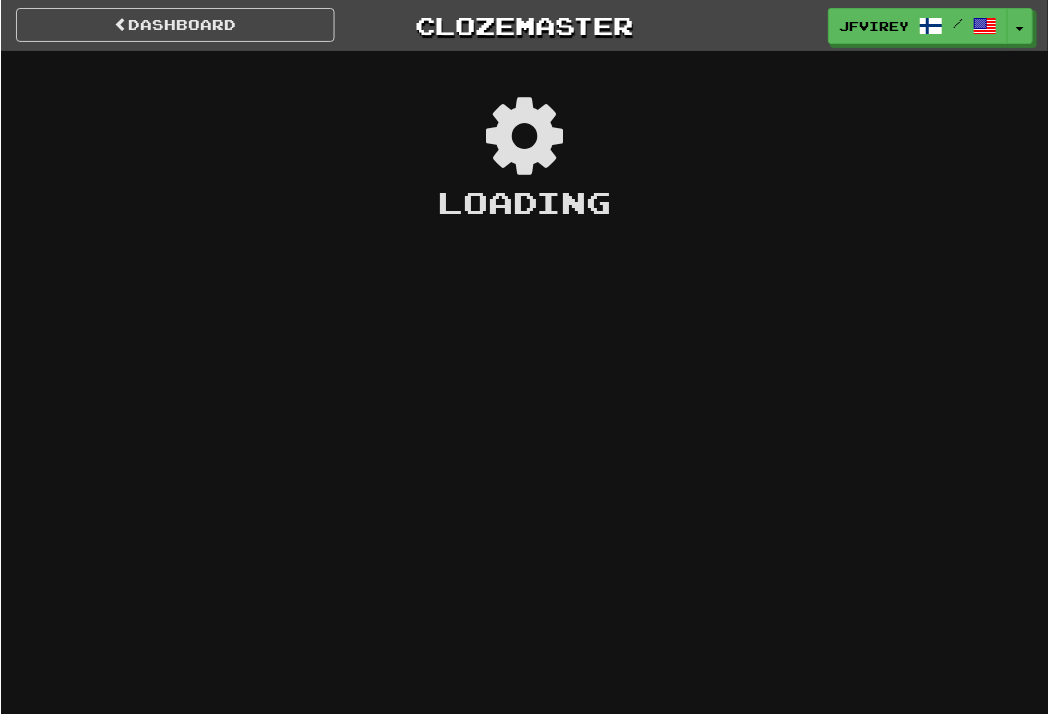 scroll, scrollTop: 0, scrollLeft: 0, axis: both 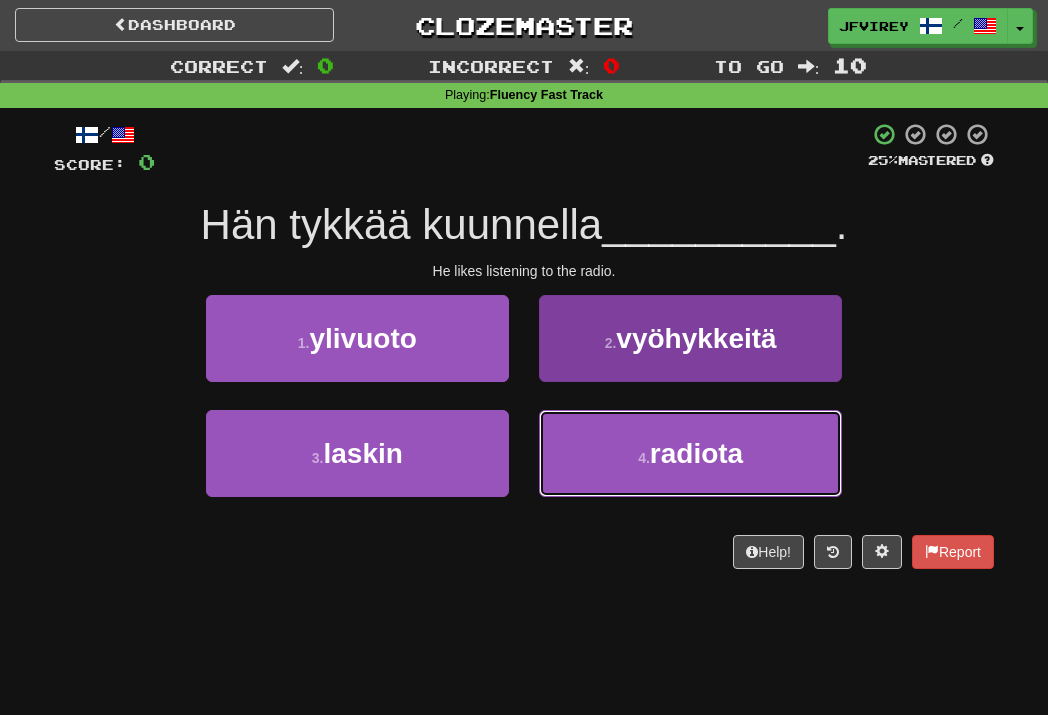 click on "radiota" at bounding box center (696, 453) 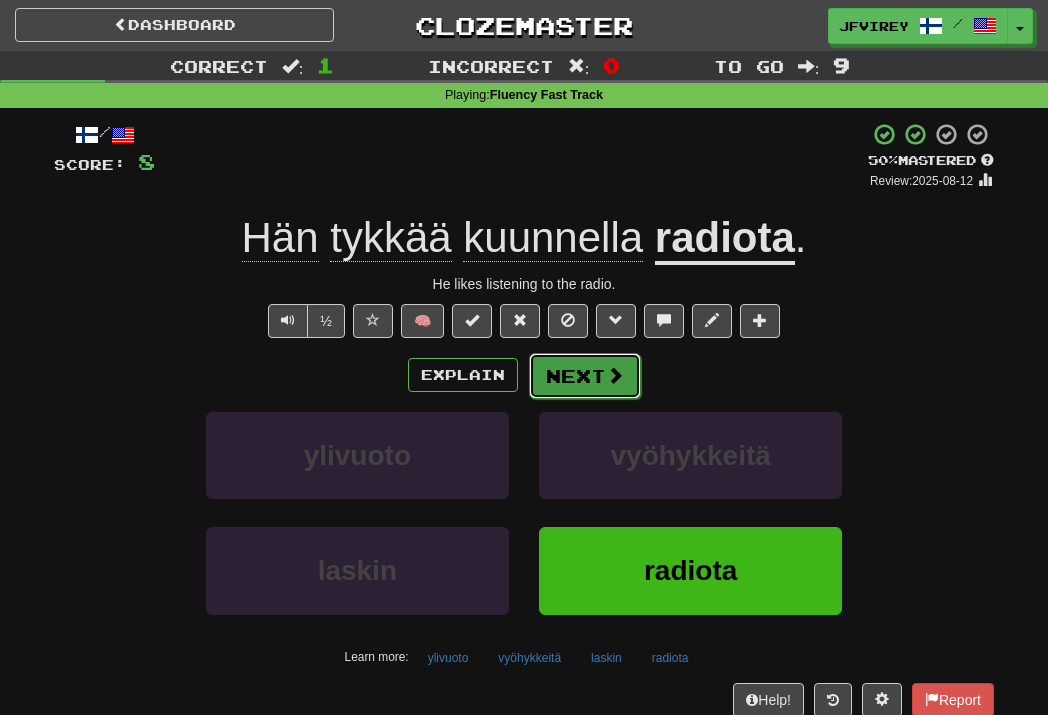 click on "Next" at bounding box center (585, 376) 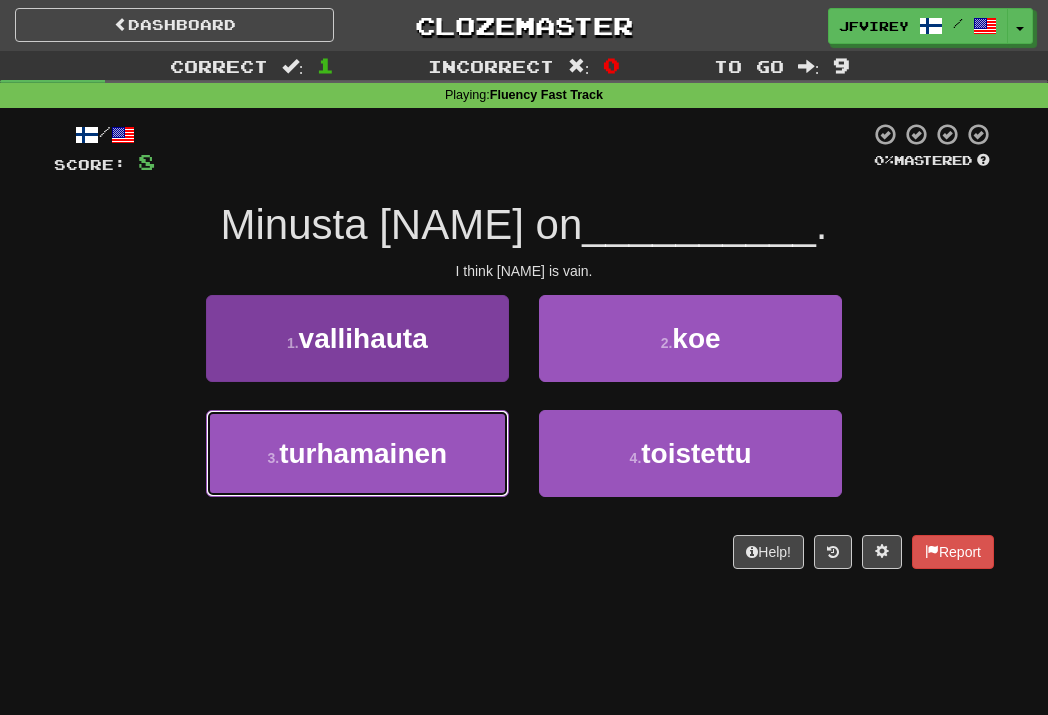 click on "3 .  turhamainen" at bounding box center (357, 453) 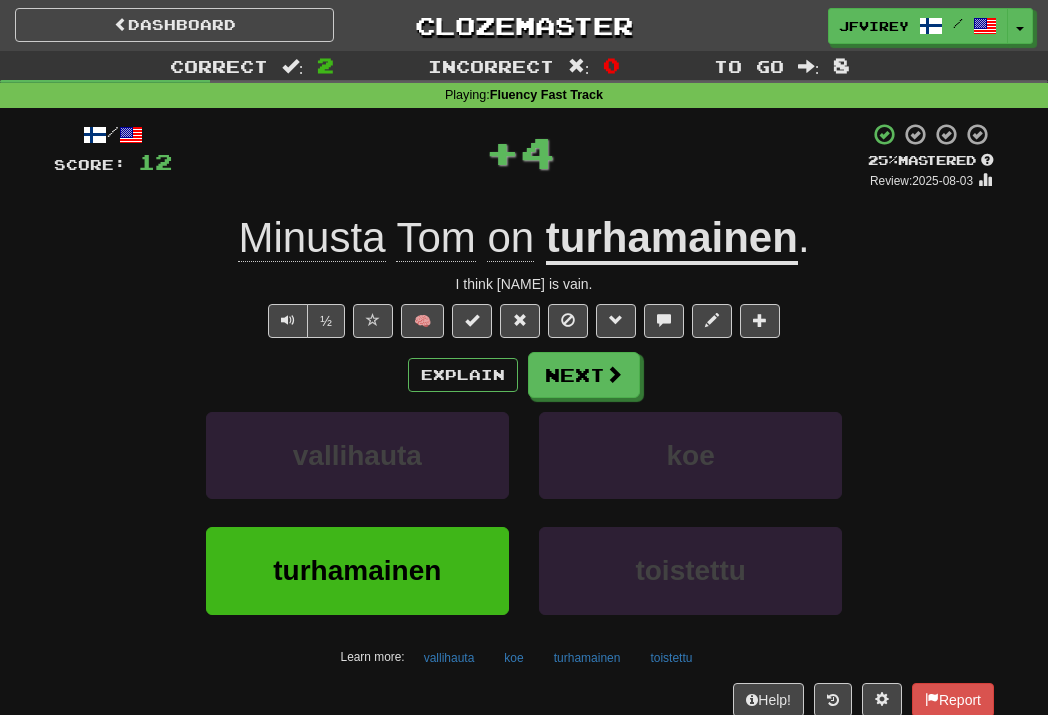 click on "turhamainen" at bounding box center (672, 239) 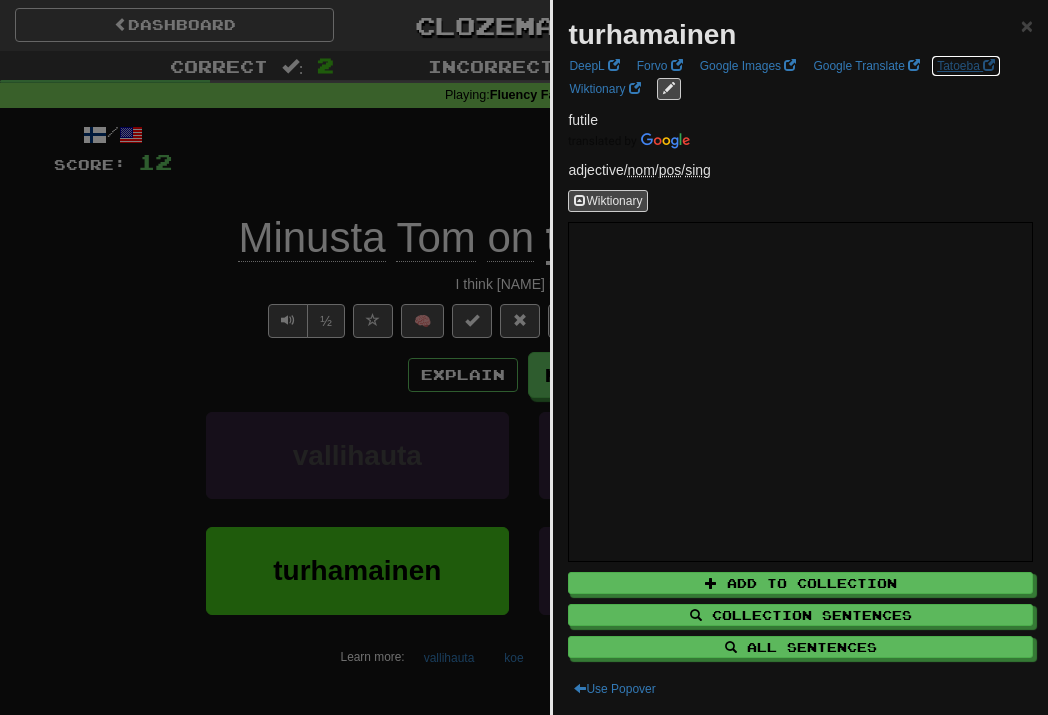 click on "Tatoeba" at bounding box center (966, 66) 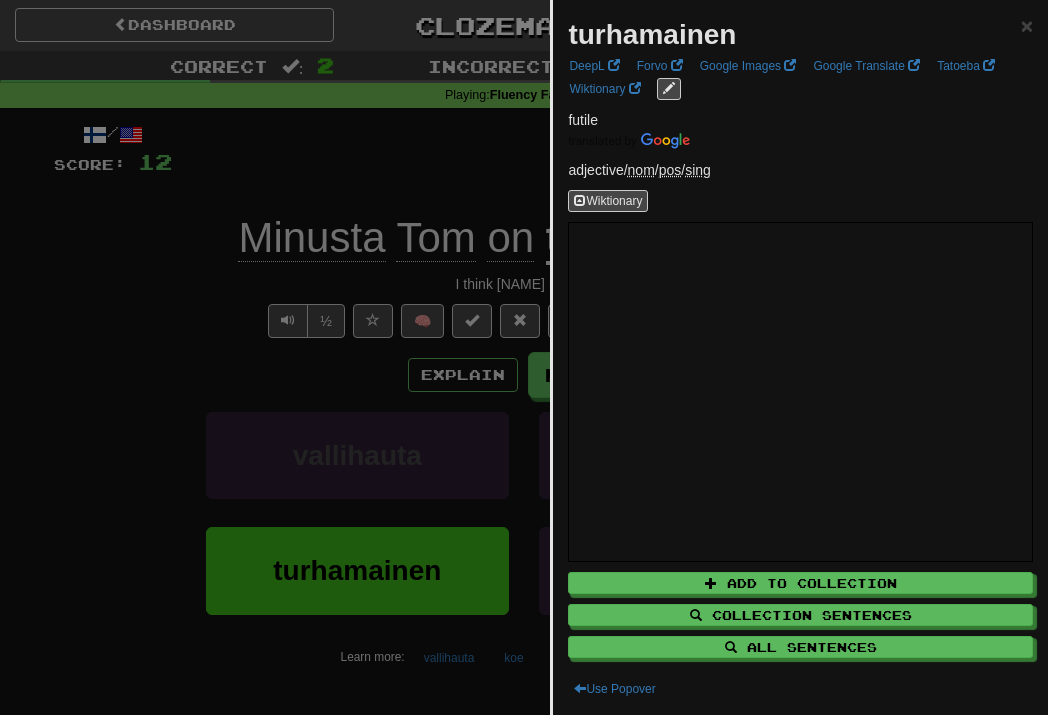 click at bounding box center [524, 357] 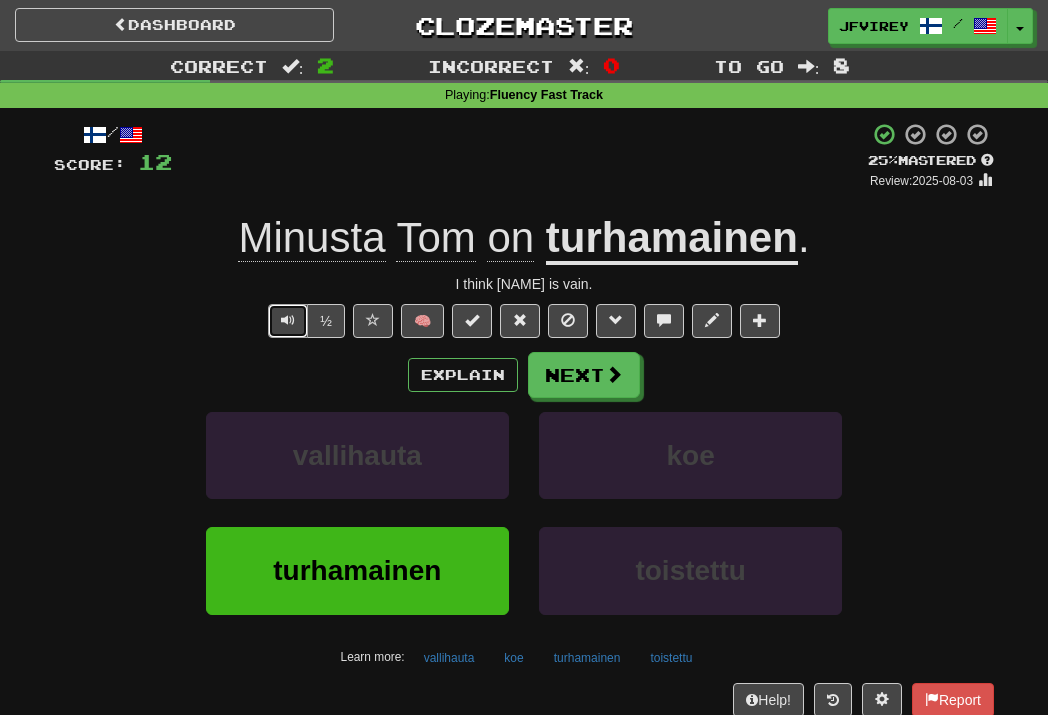 click at bounding box center [288, 320] 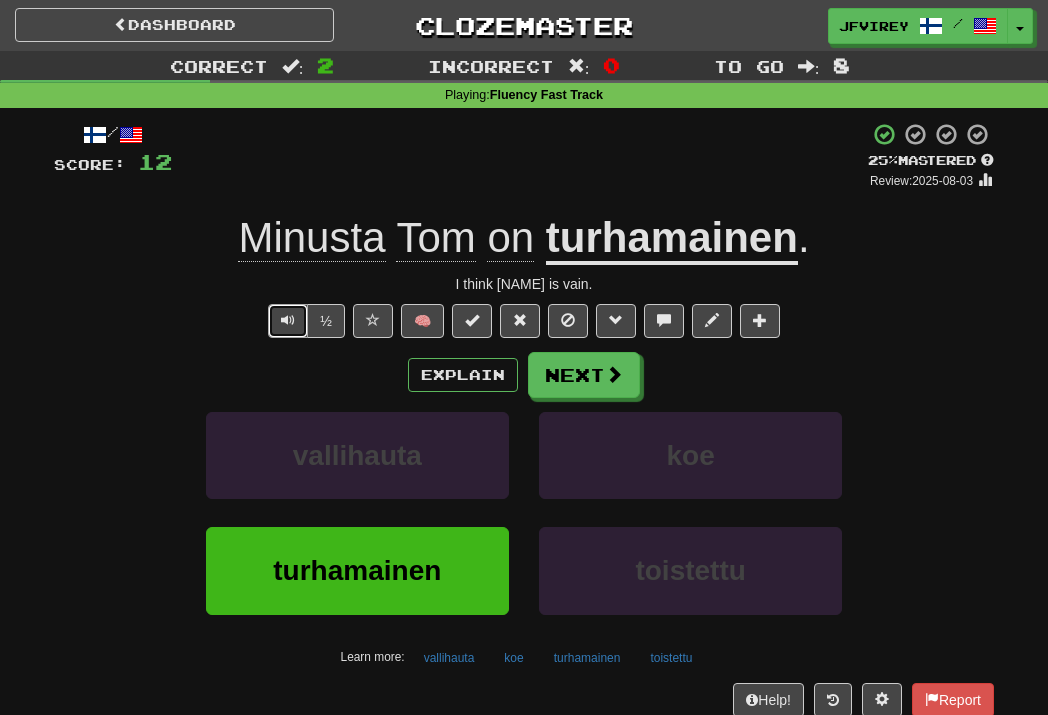 click at bounding box center [288, 320] 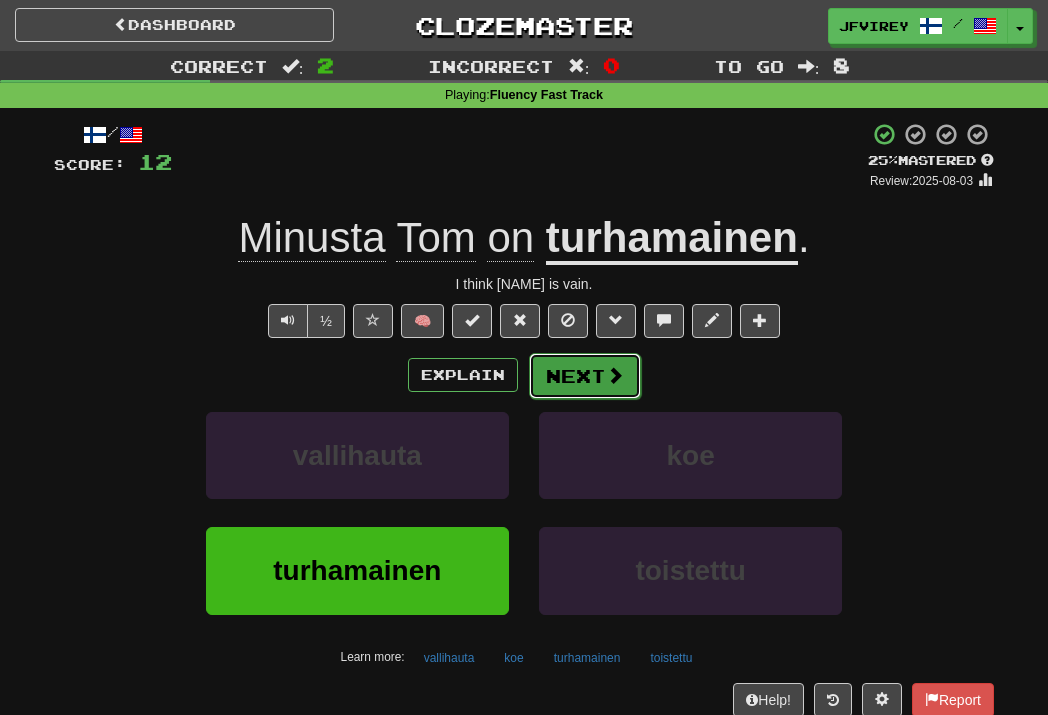 click on "Next" at bounding box center [585, 376] 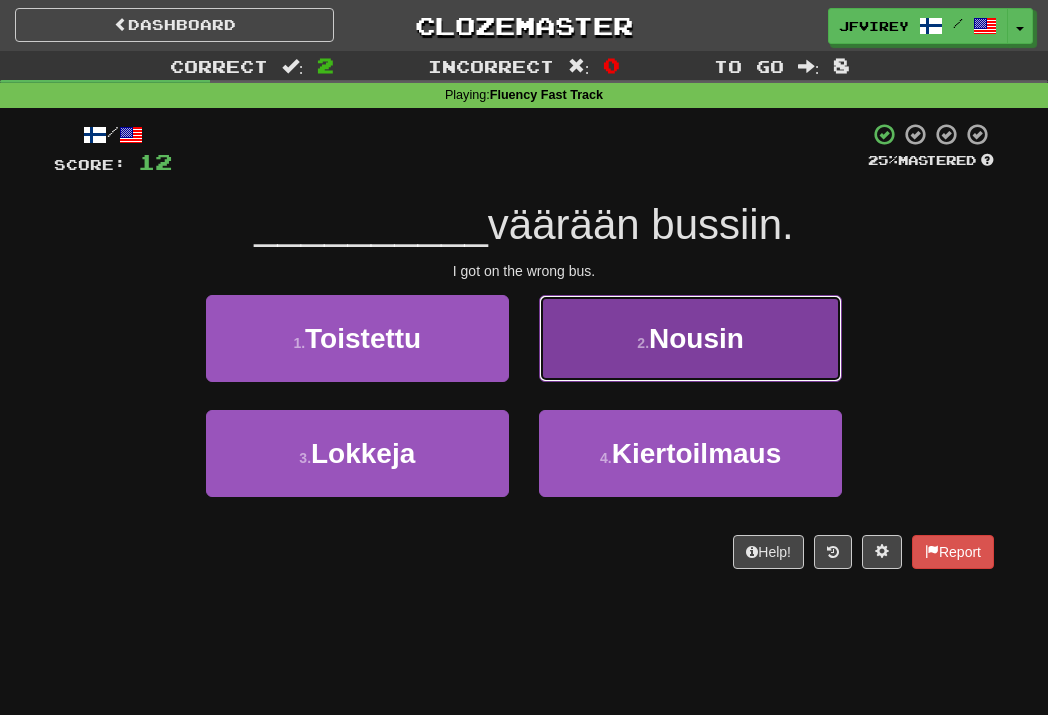 click on "2 .  Nousin" at bounding box center (690, 338) 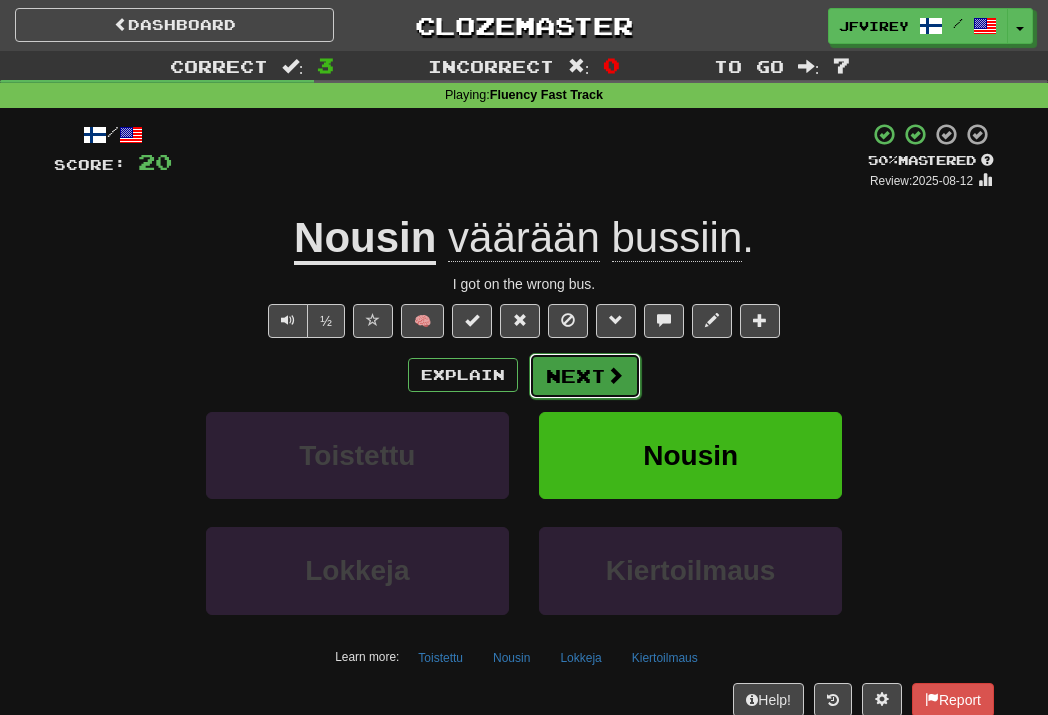 click at bounding box center [615, 375] 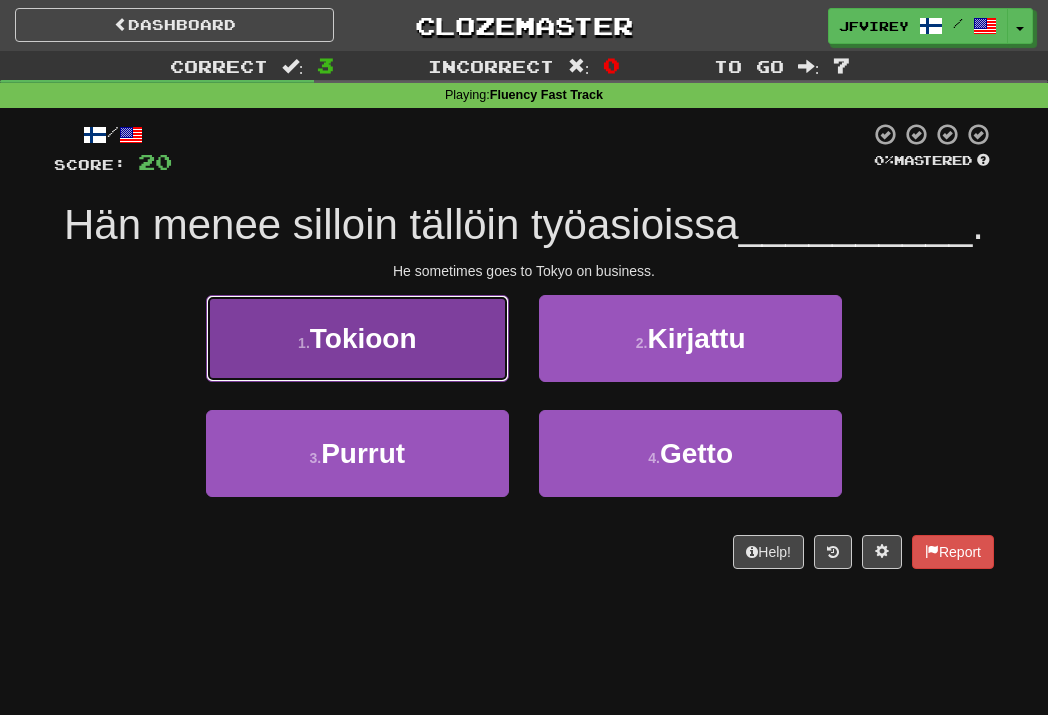 click on "Tokioon" at bounding box center [363, 338] 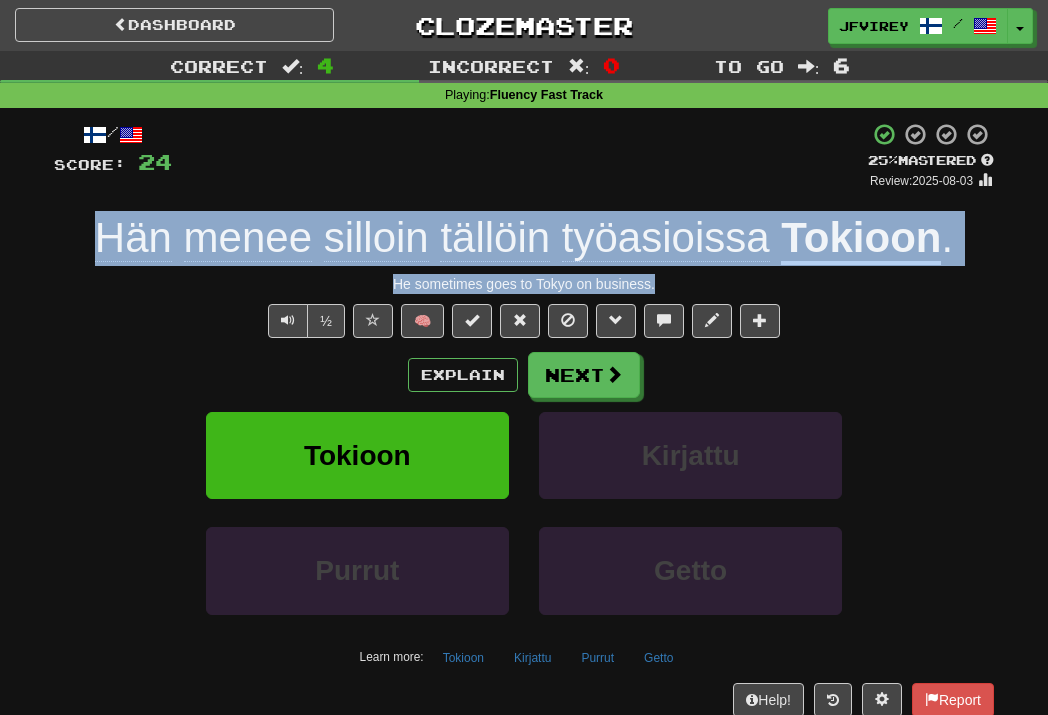 drag, startPoint x: 772, startPoint y: 283, endPoint x: 48, endPoint y: 262, distance: 724.3045 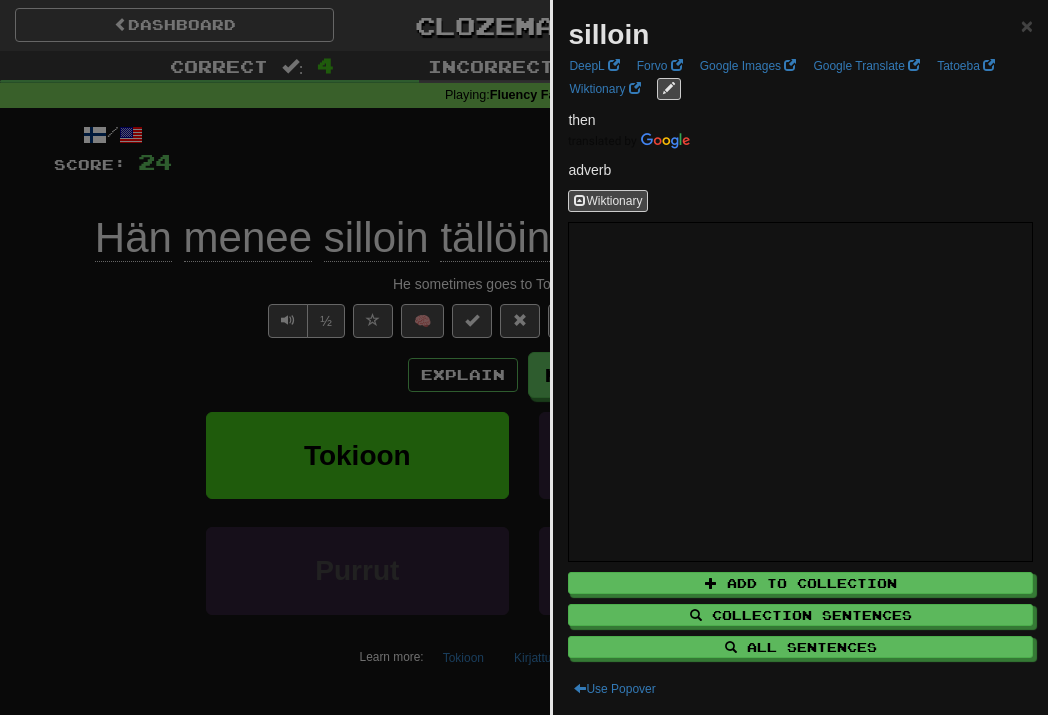 click at bounding box center (524, 357) 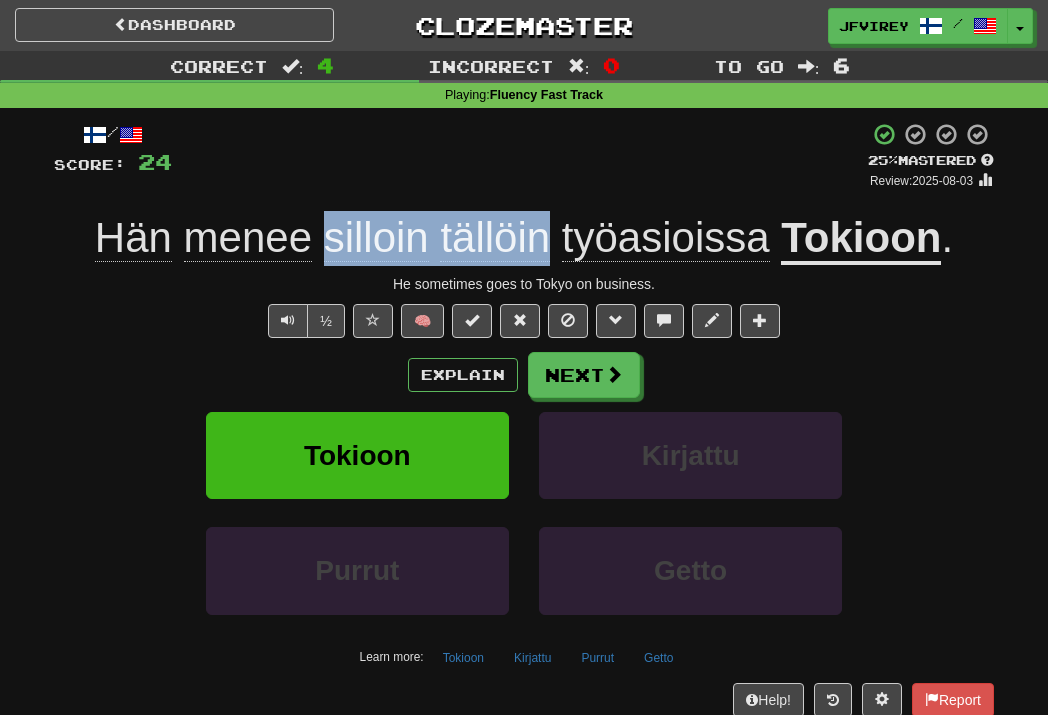 drag, startPoint x: 327, startPoint y: 239, endPoint x: 548, endPoint y: 234, distance: 221.05655 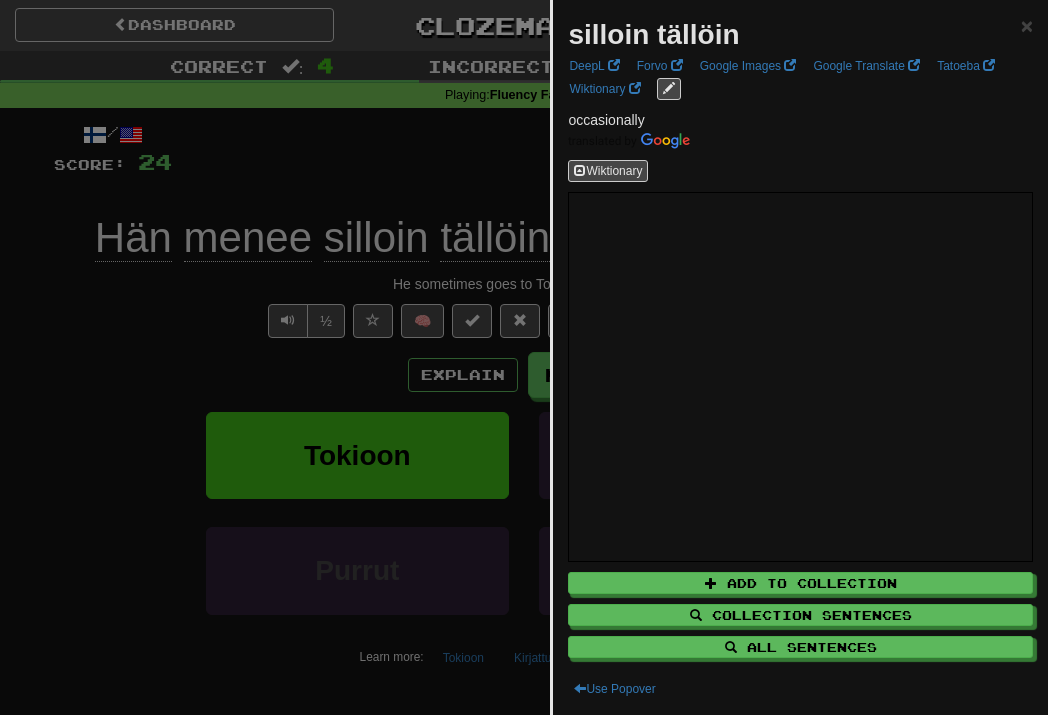 click at bounding box center [524, 357] 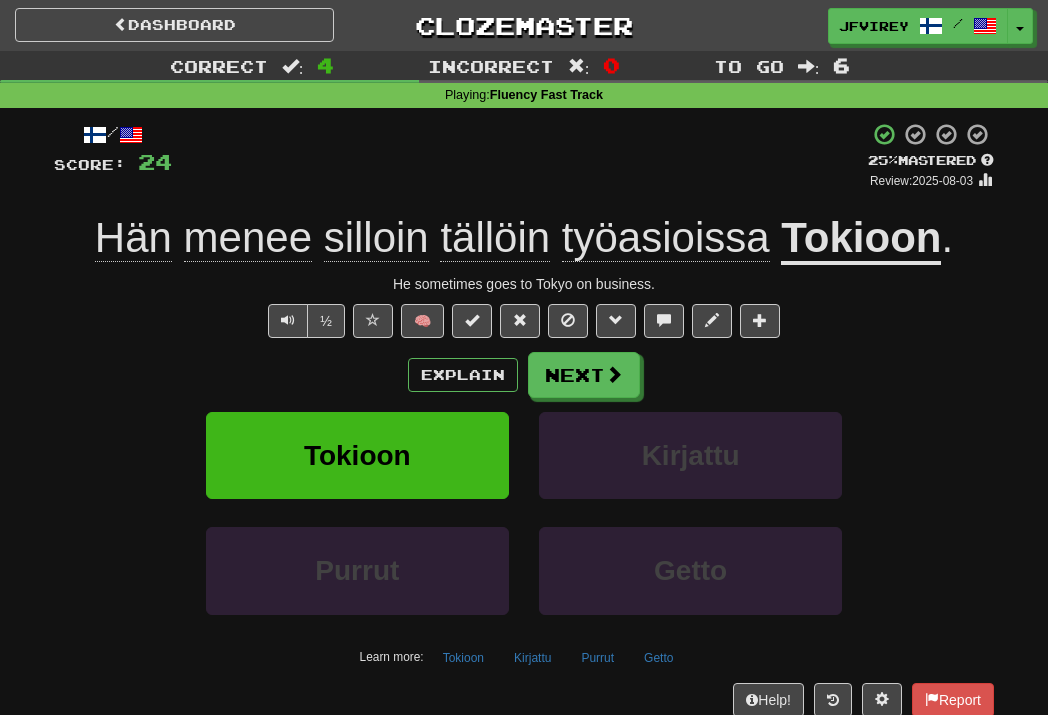 click on "silloin" 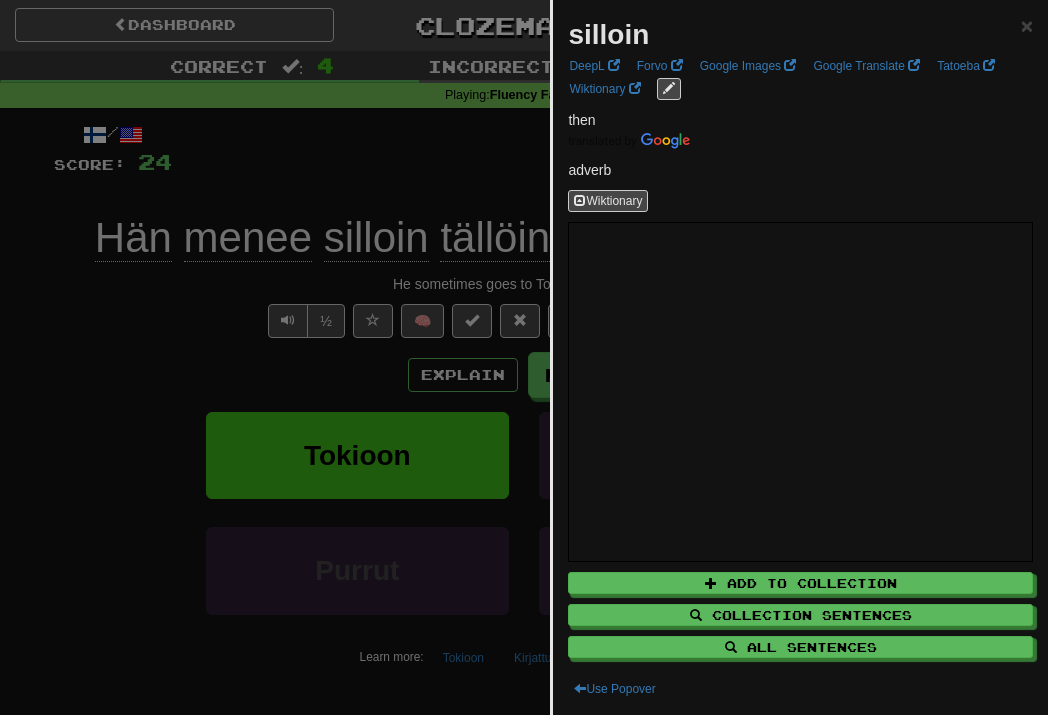 click at bounding box center [524, 357] 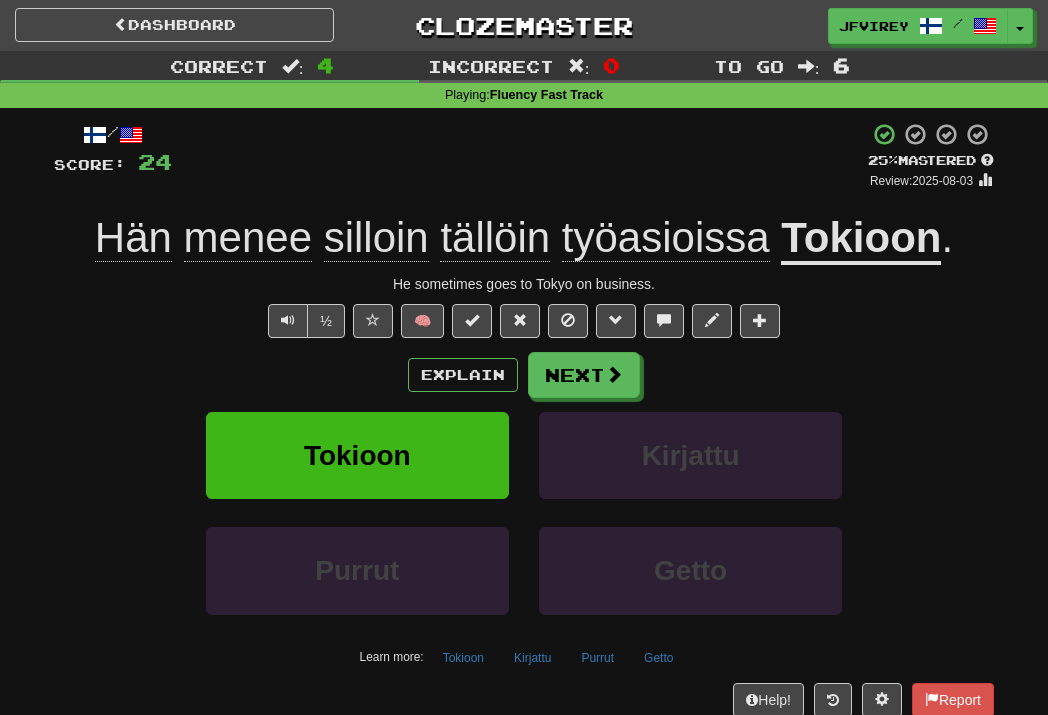 click on "tällöin" 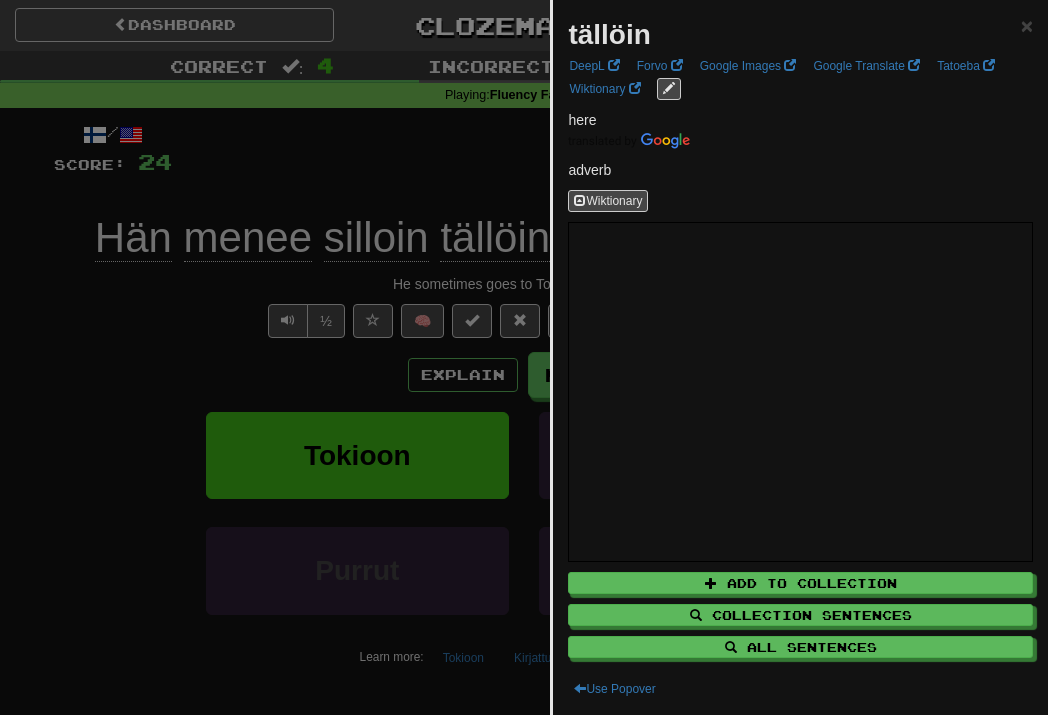 drag, startPoint x: 204, startPoint y: 372, endPoint x: 216, endPoint y: 375, distance: 12.369317 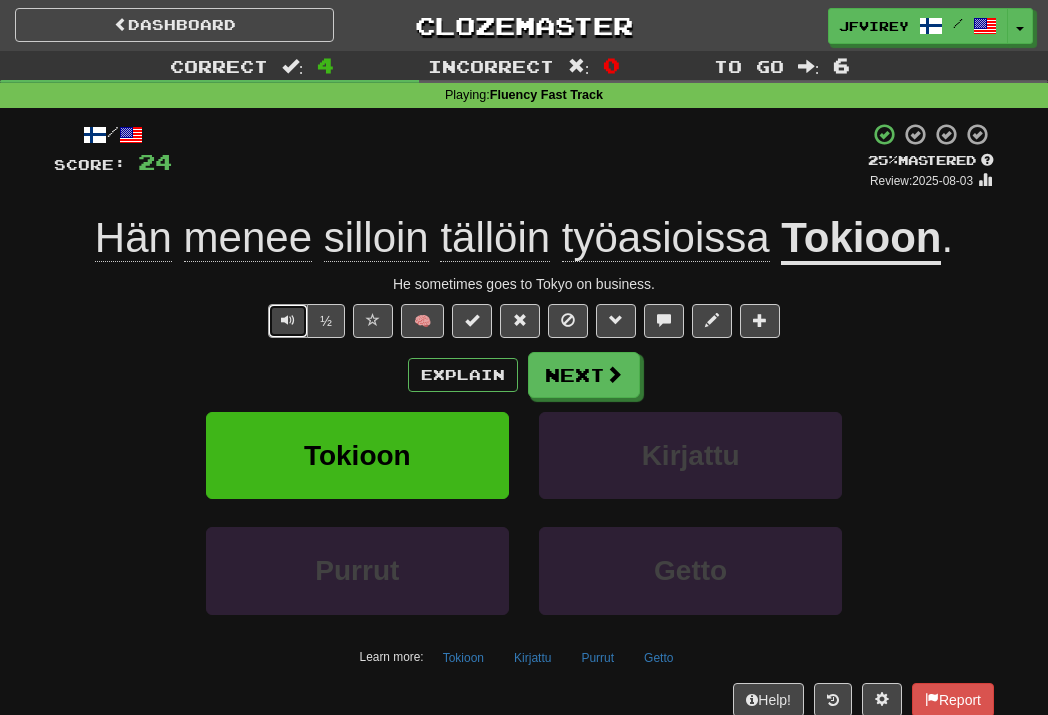 click at bounding box center (288, 321) 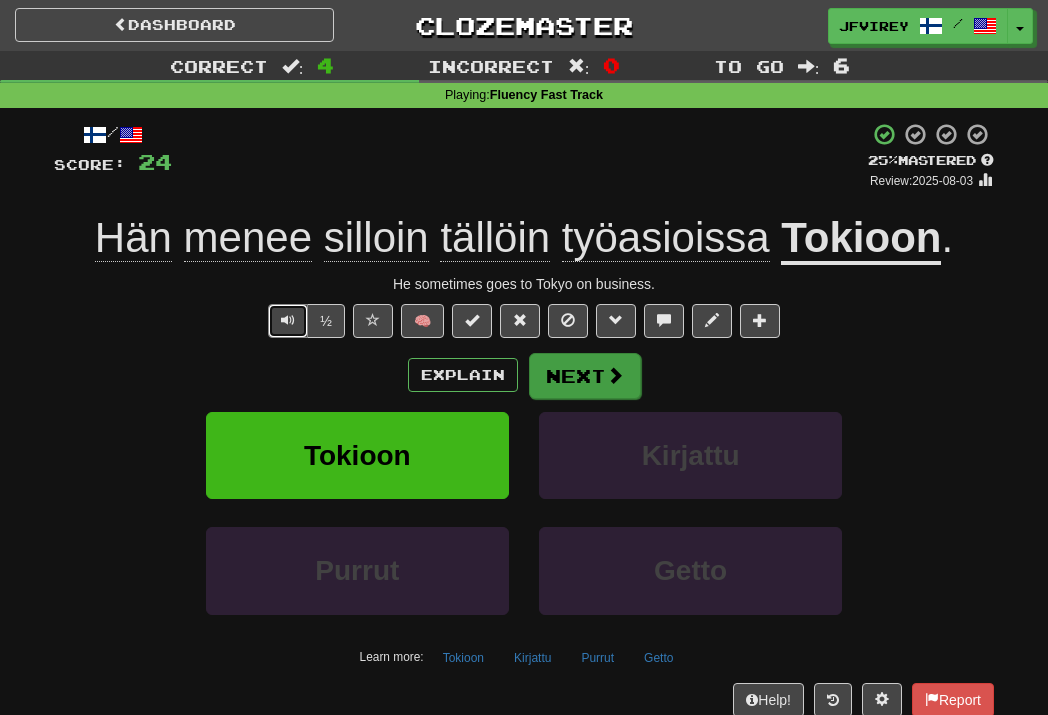 type 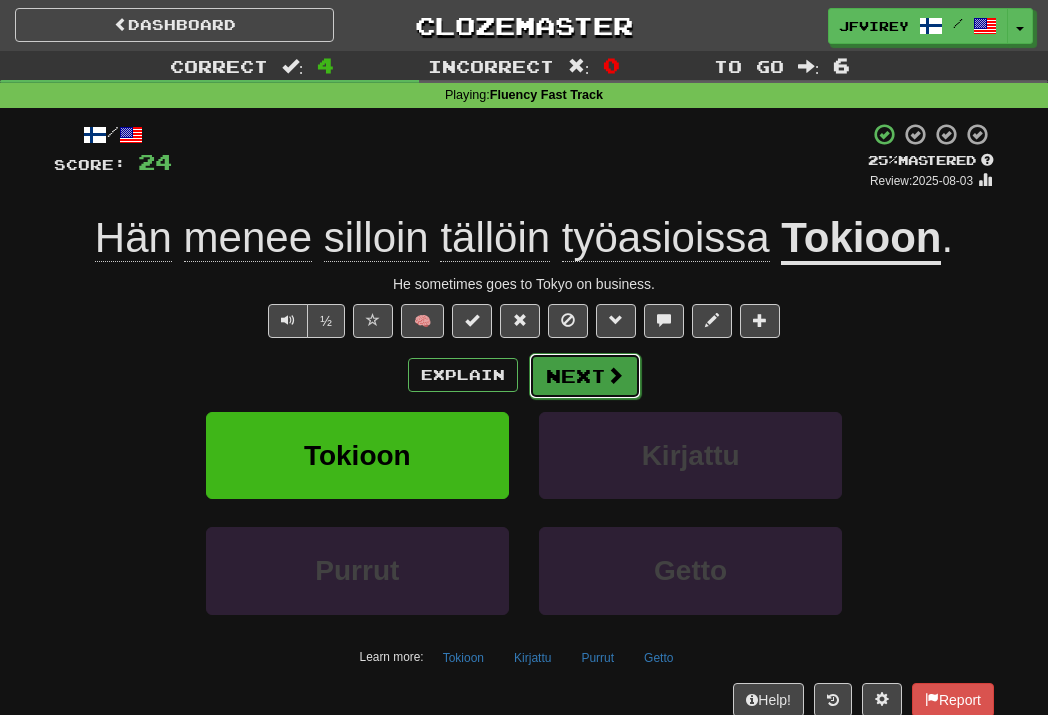 click on "Next" at bounding box center [585, 376] 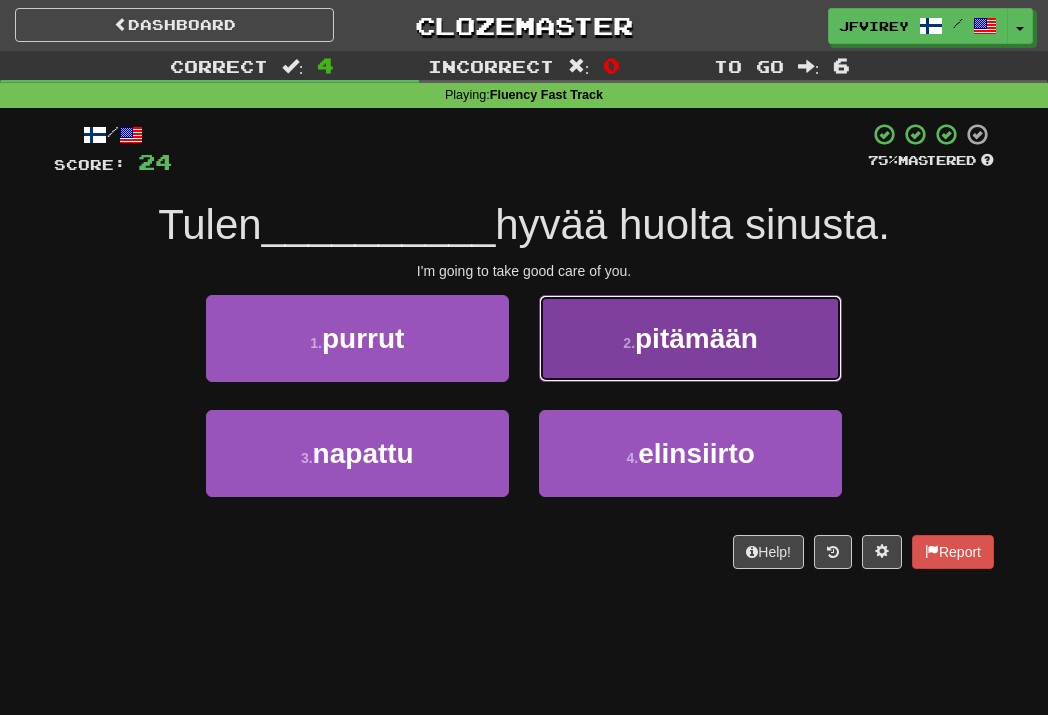 click on "2 .  pitämään" at bounding box center (690, 338) 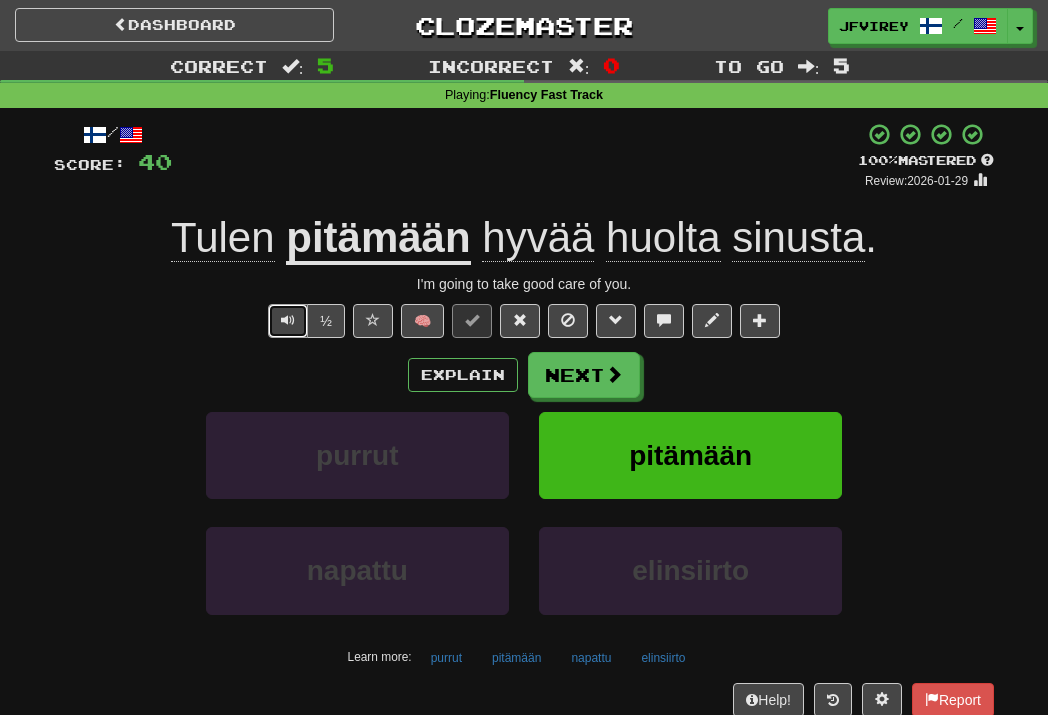 click at bounding box center (288, 321) 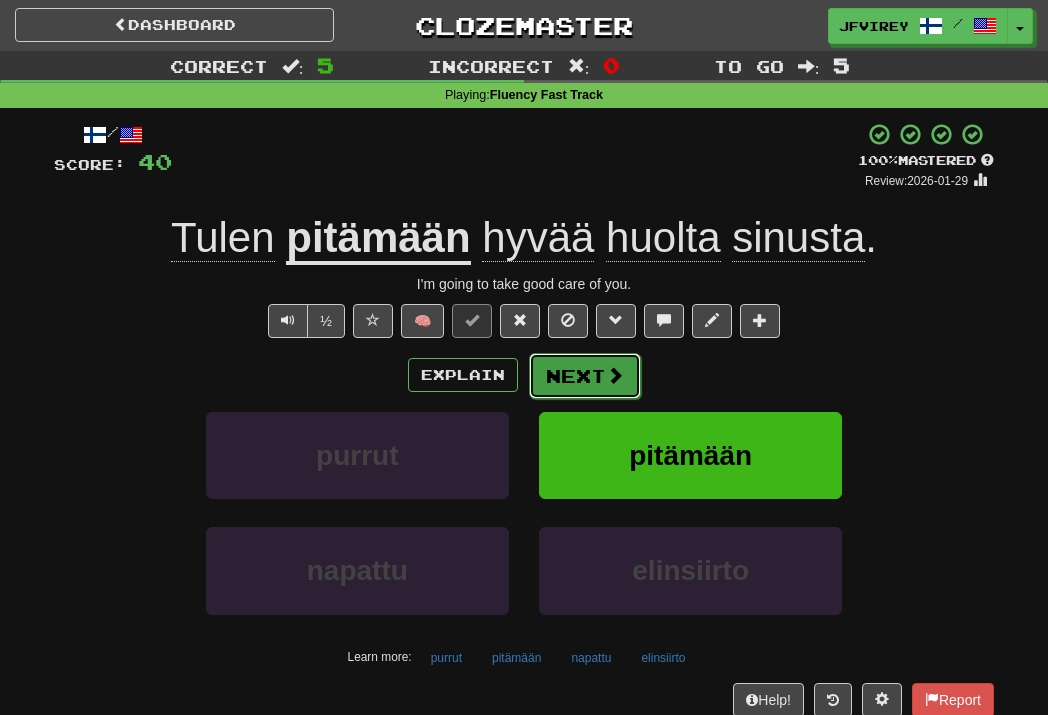 click on "Next" at bounding box center (585, 376) 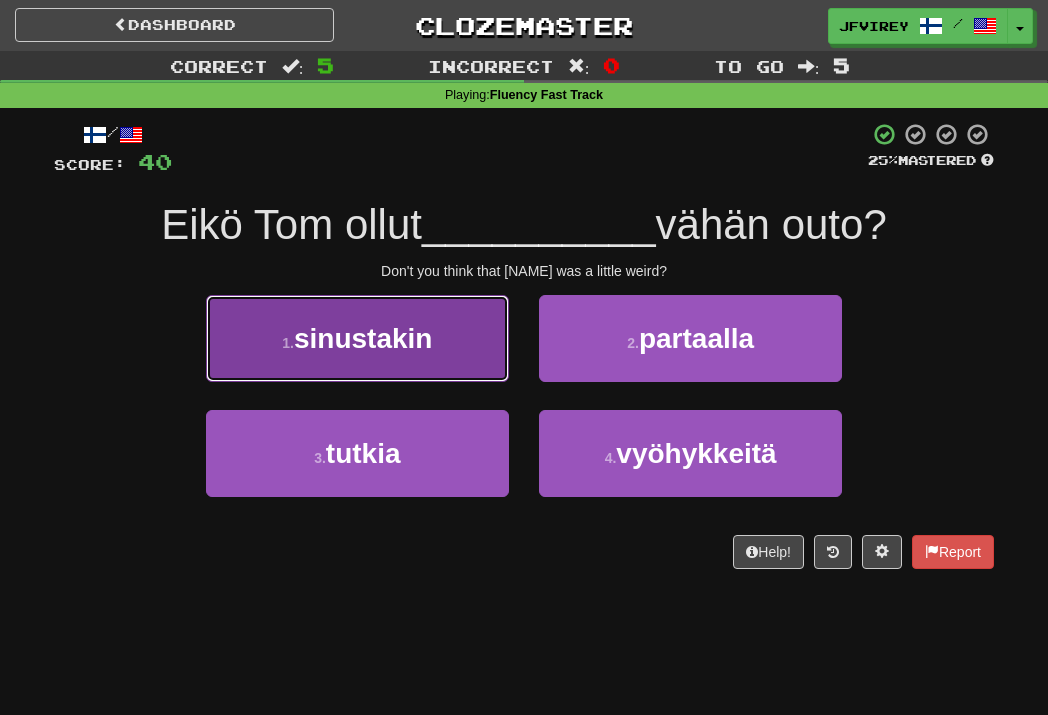 click on "1 .  sinustakin" at bounding box center (357, 338) 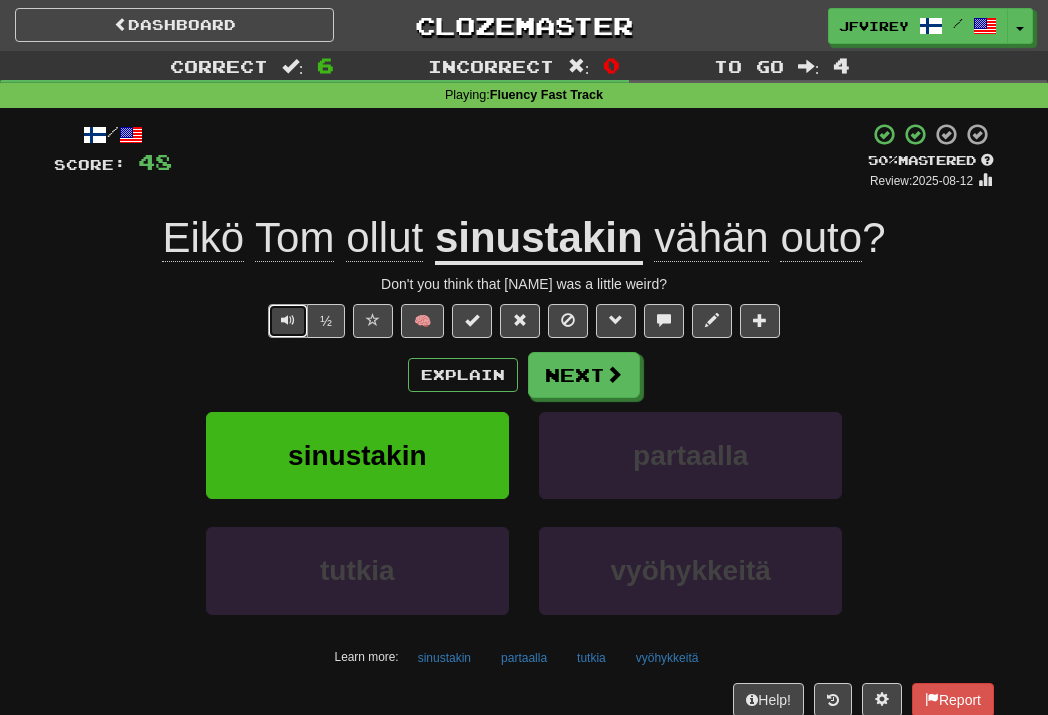 click at bounding box center (288, 320) 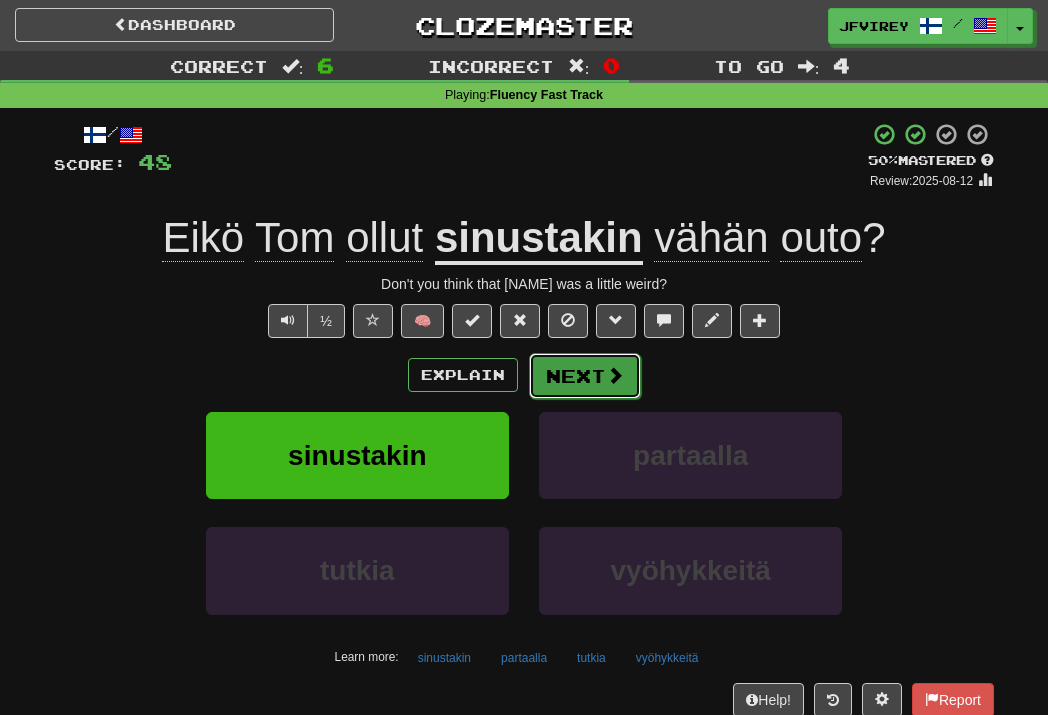 click on "Next" at bounding box center [585, 376] 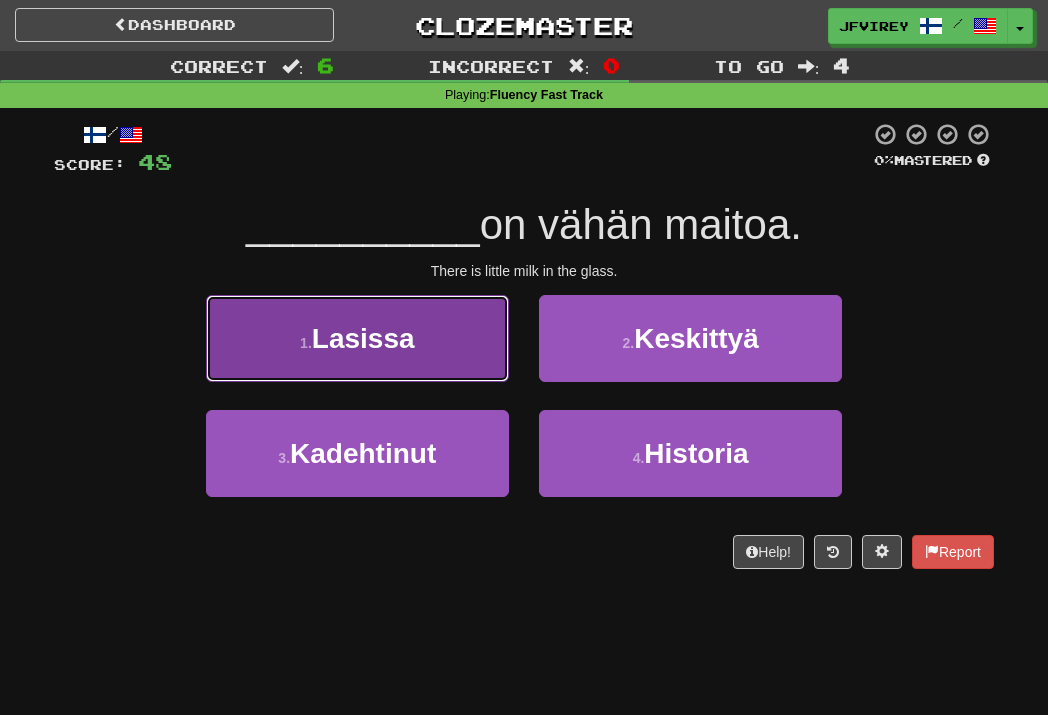 click on "1 .  Lasissa" at bounding box center (357, 338) 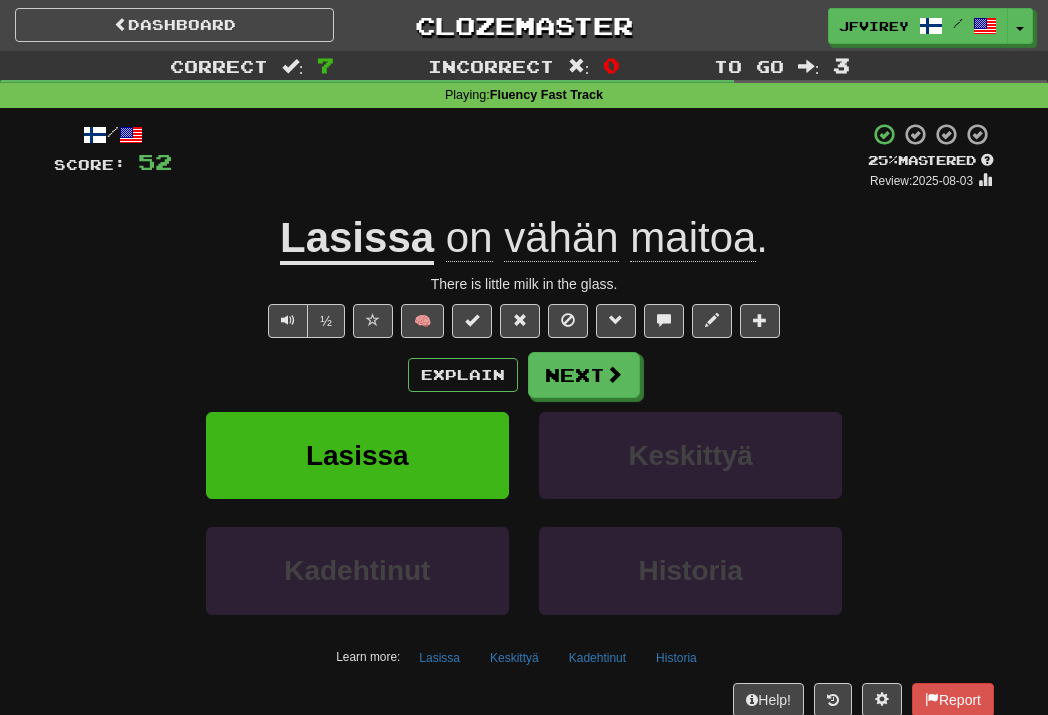 click on "½" at bounding box center (304, 321) 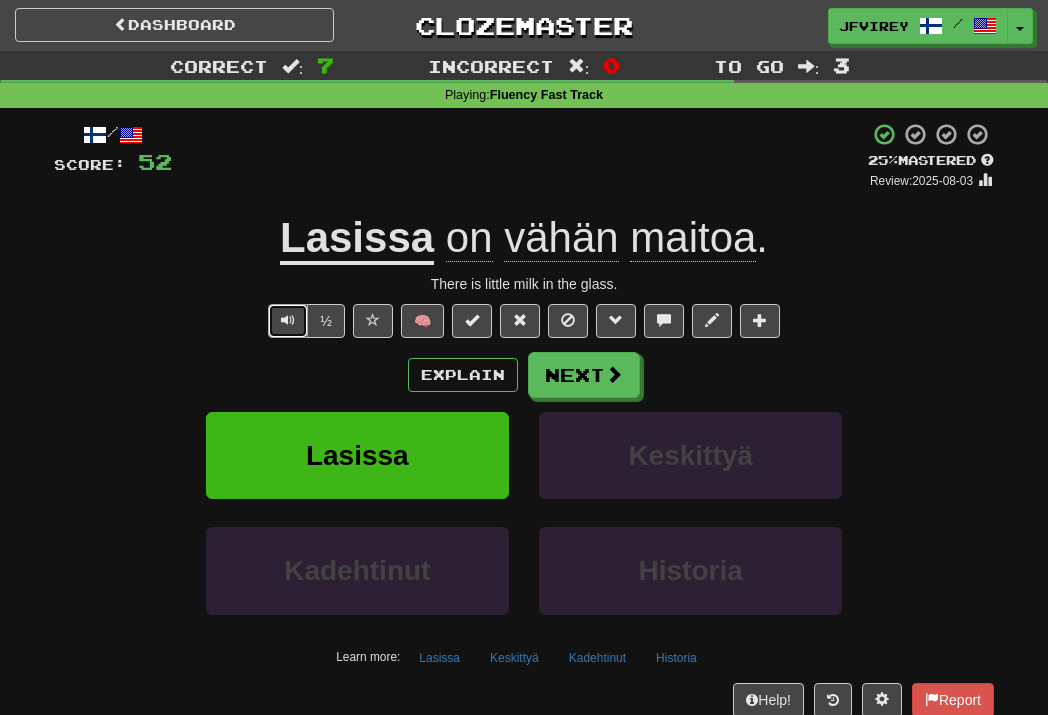 click at bounding box center (288, 321) 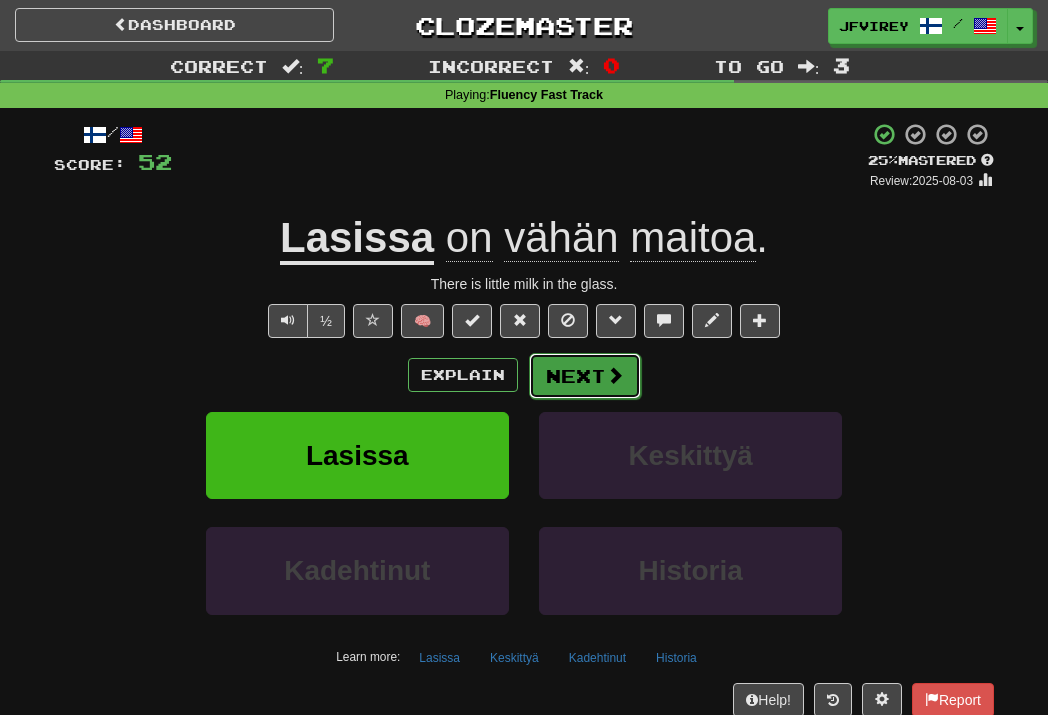 click on "Next" at bounding box center [585, 376] 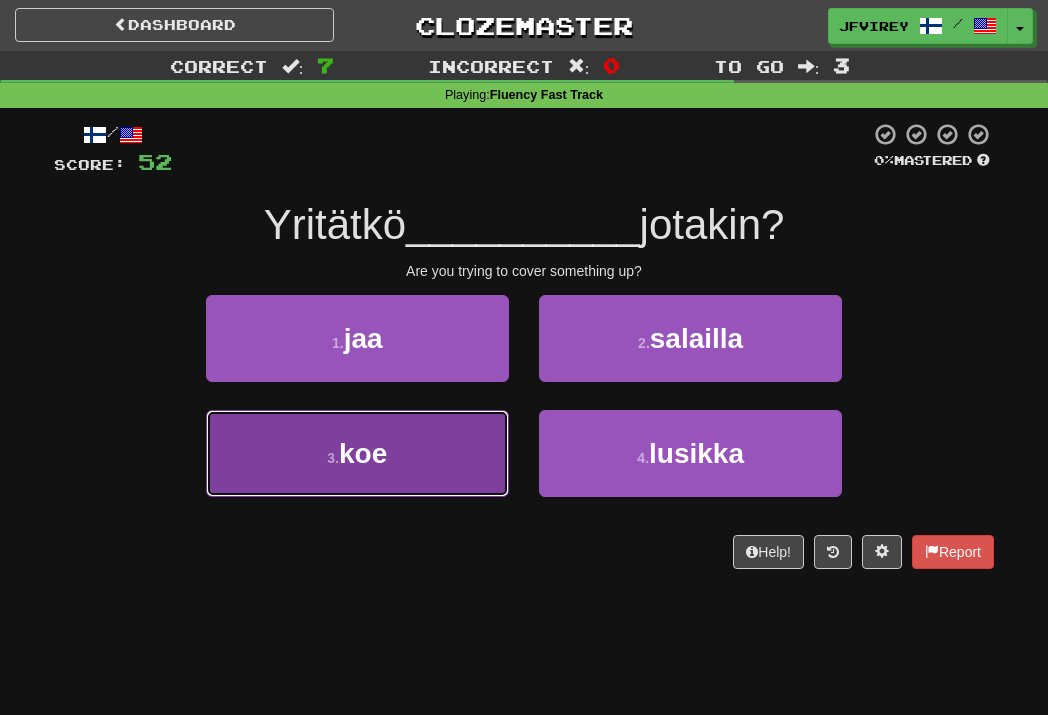 click on "3 .  koe" at bounding box center [357, 453] 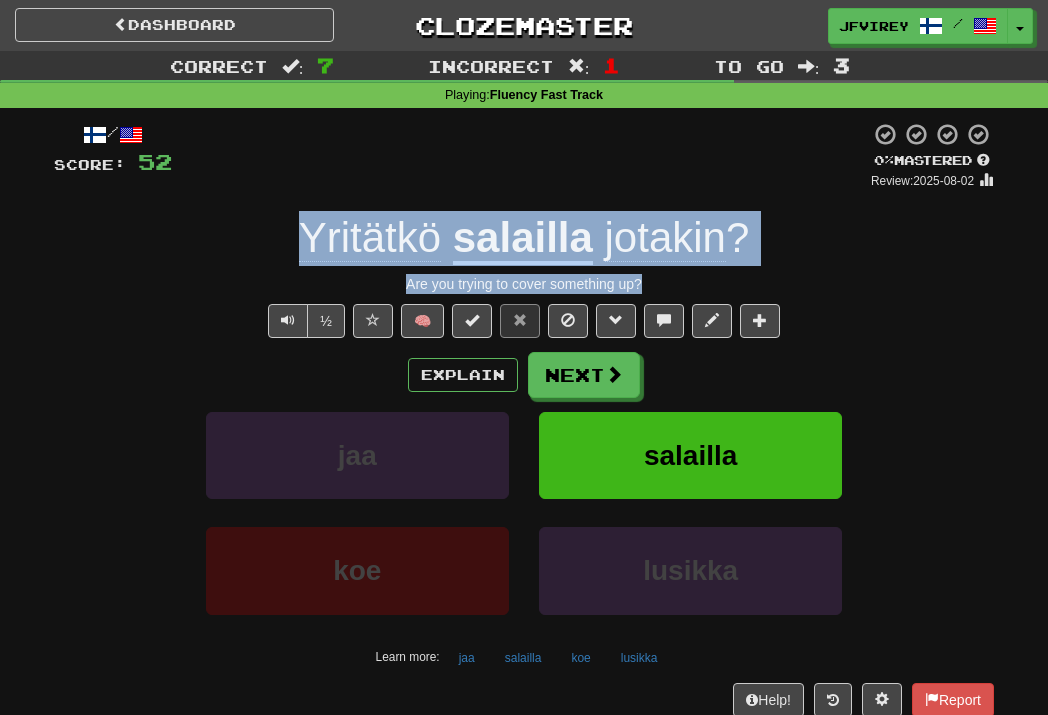 drag, startPoint x: 695, startPoint y: 276, endPoint x: 292, endPoint y: 240, distance: 404.60474 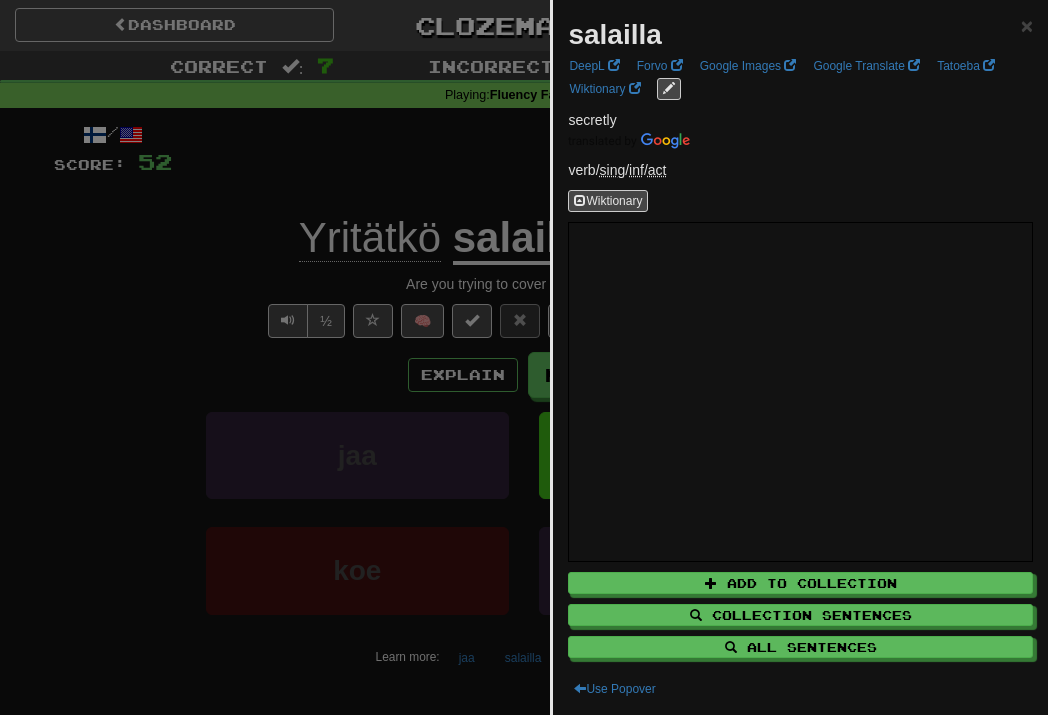 click at bounding box center (524, 357) 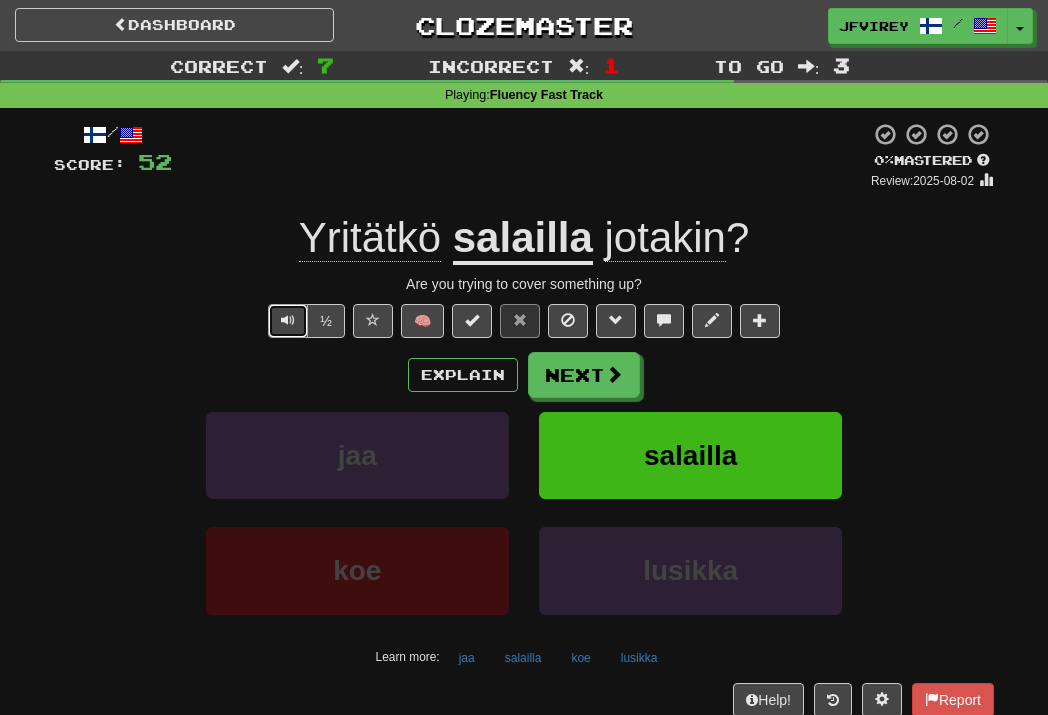 click at bounding box center [288, 321] 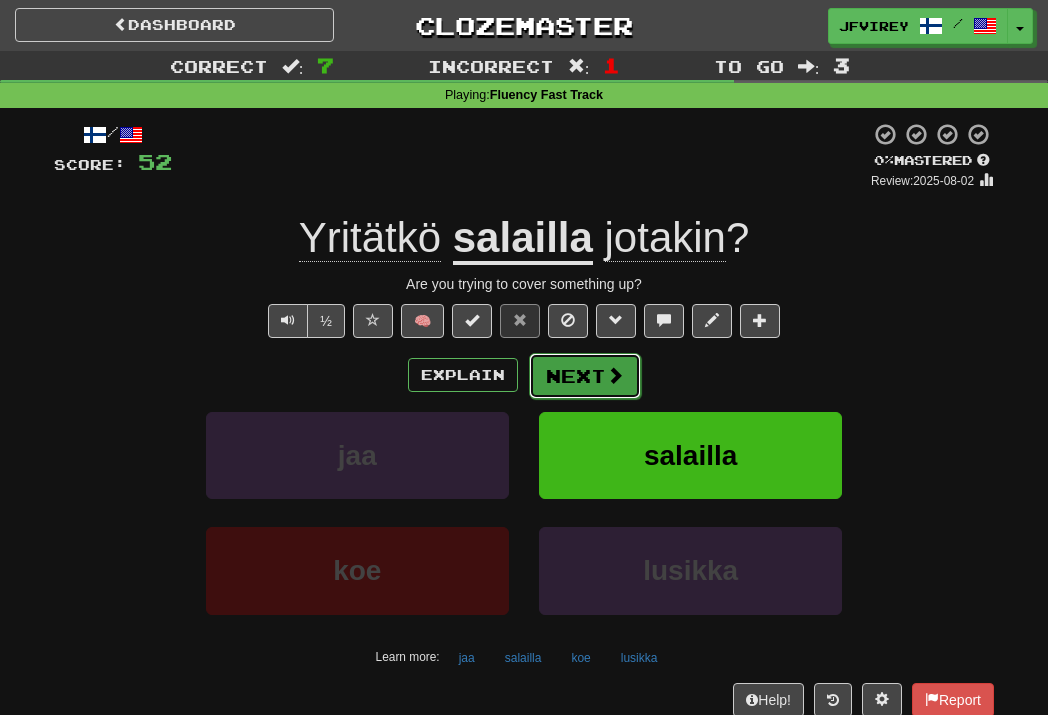 click on "Next" at bounding box center [585, 376] 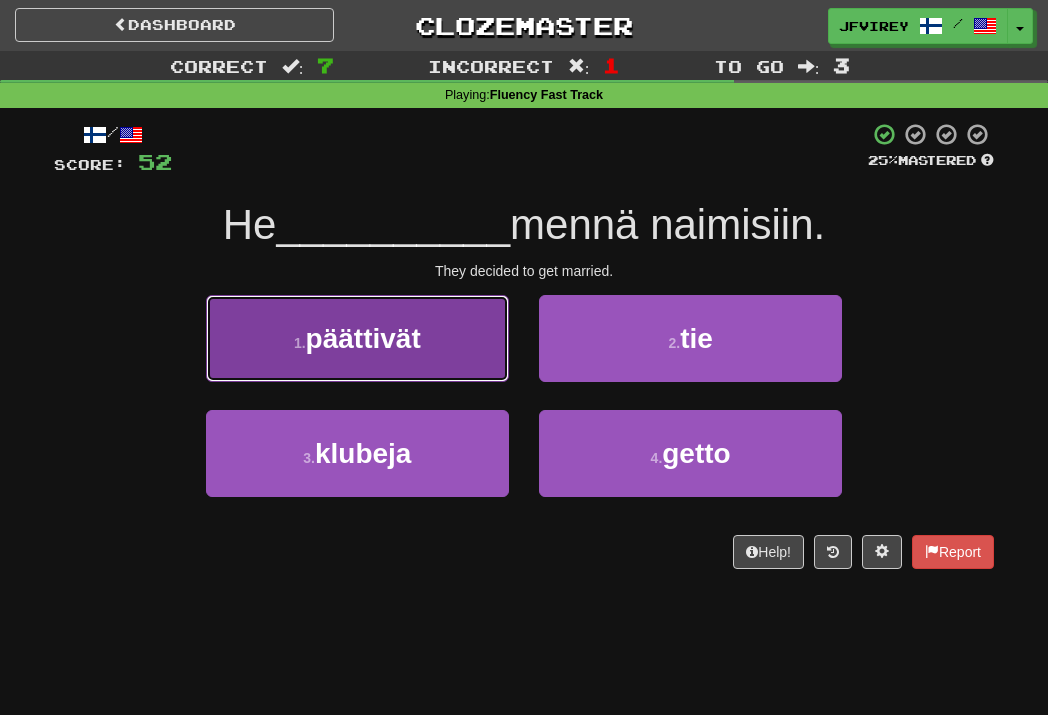 click on "1 .  päättivät" at bounding box center [357, 338] 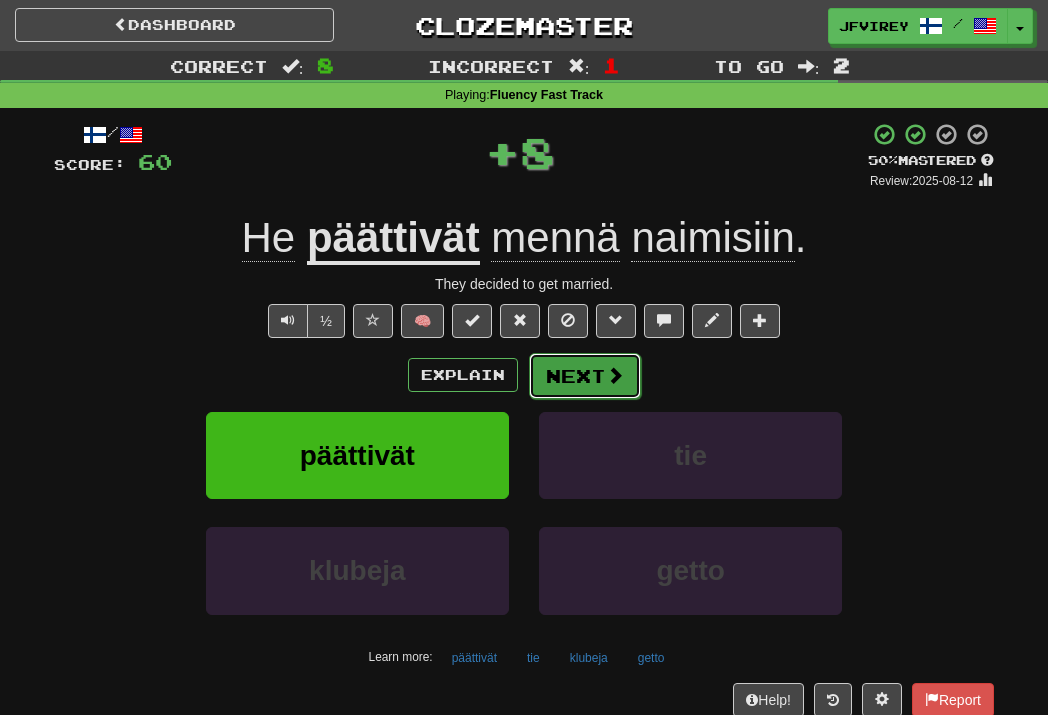 click on "Next" at bounding box center [585, 376] 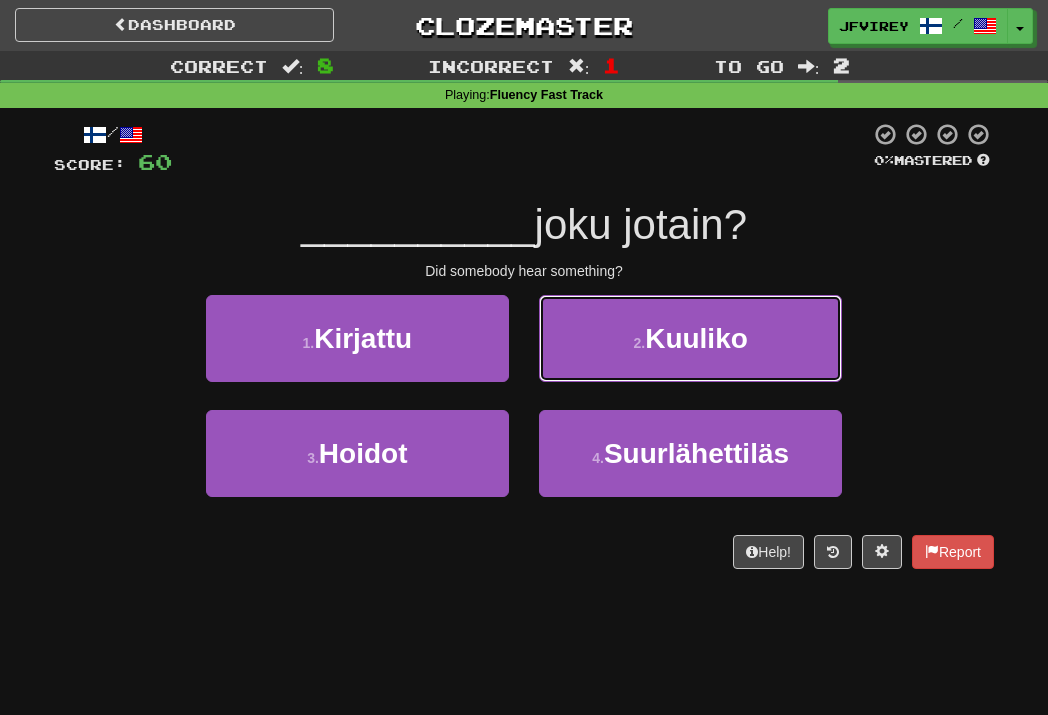 drag, startPoint x: 681, startPoint y: 340, endPoint x: 730, endPoint y: 340, distance: 49 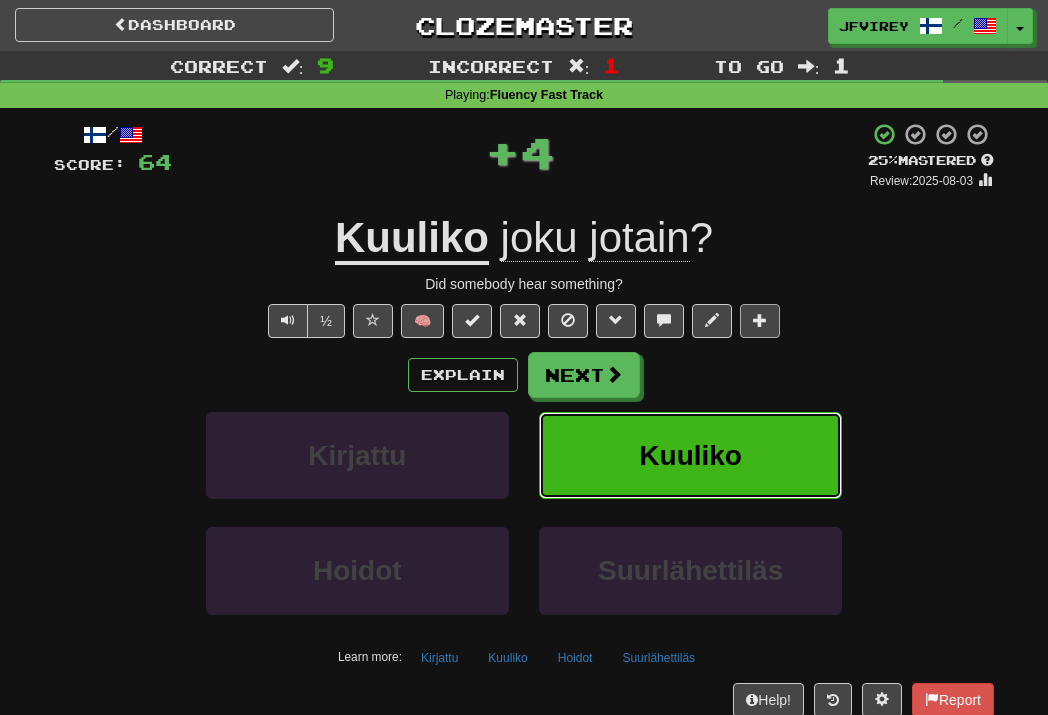 type 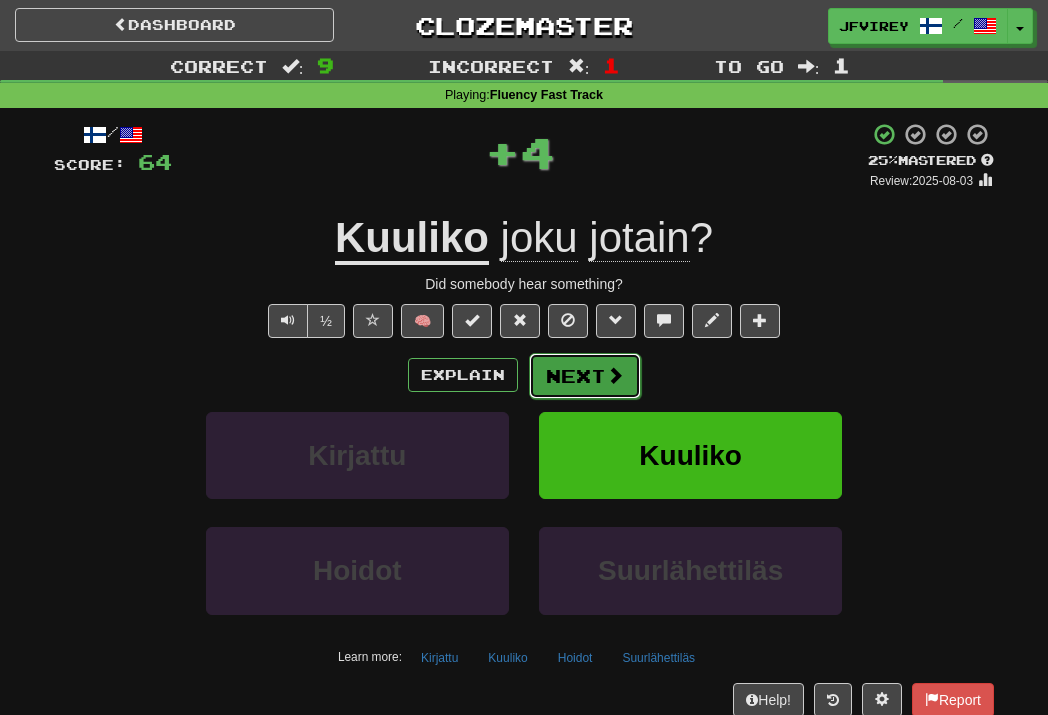 click on "Next" at bounding box center [585, 376] 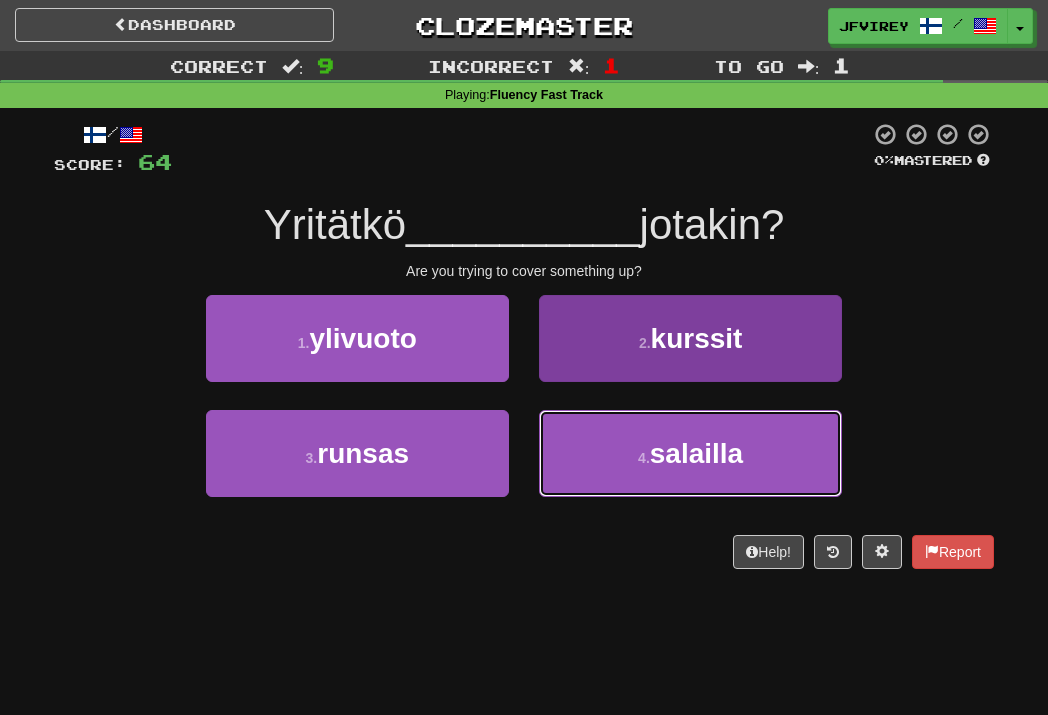 click on "4 .  salailla" at bounding box center [690, 453] 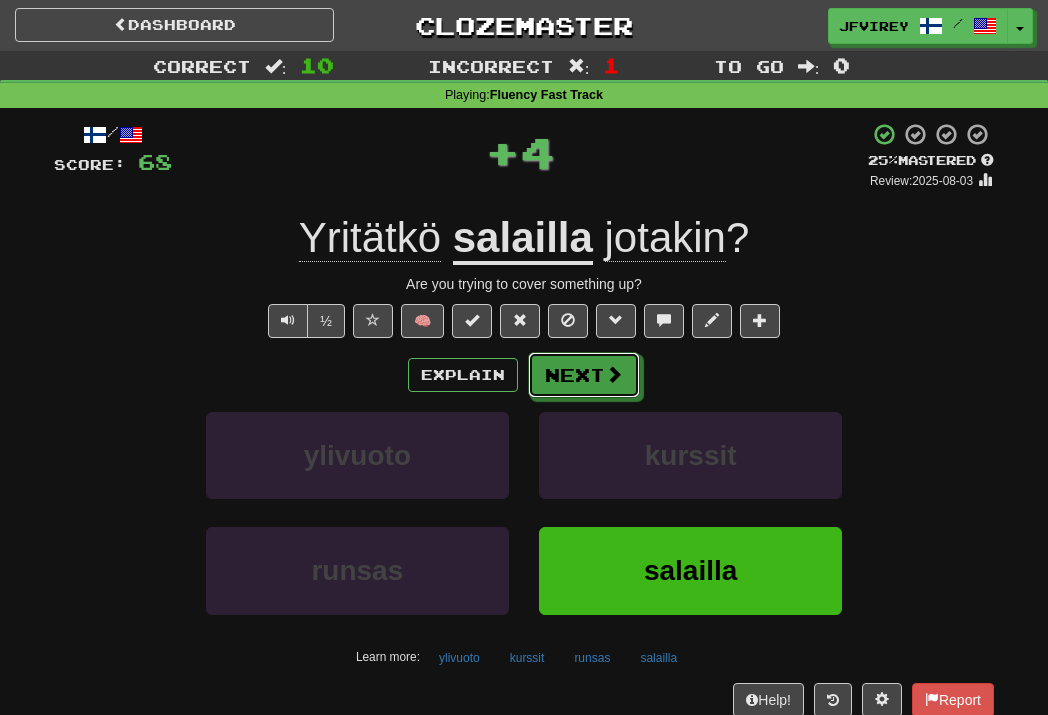 click on "Next" at bounding box center [584, 375] 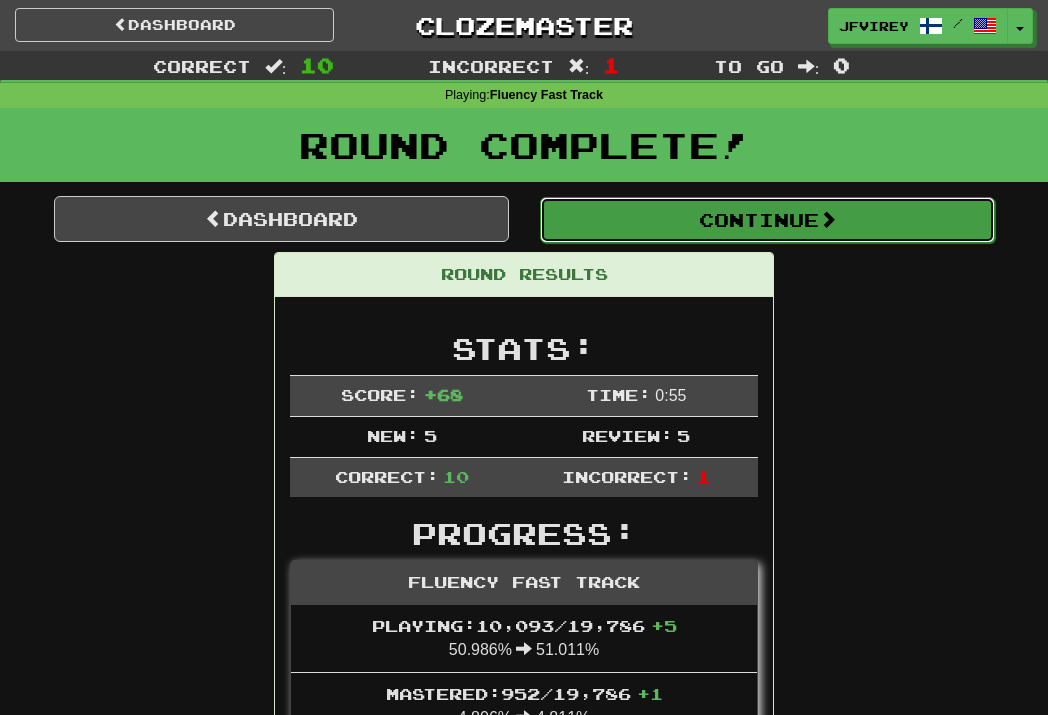 click on "Continue" at bounding box center (767, 220) 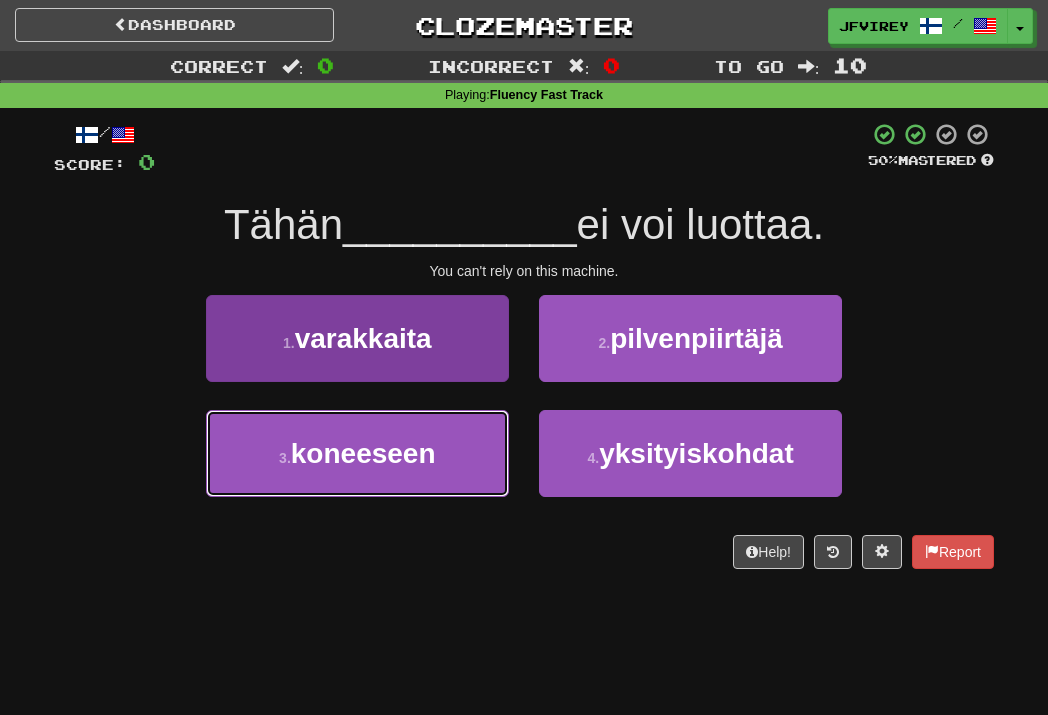click on "3 .  koneeseen" at bounding box center [357, 453] 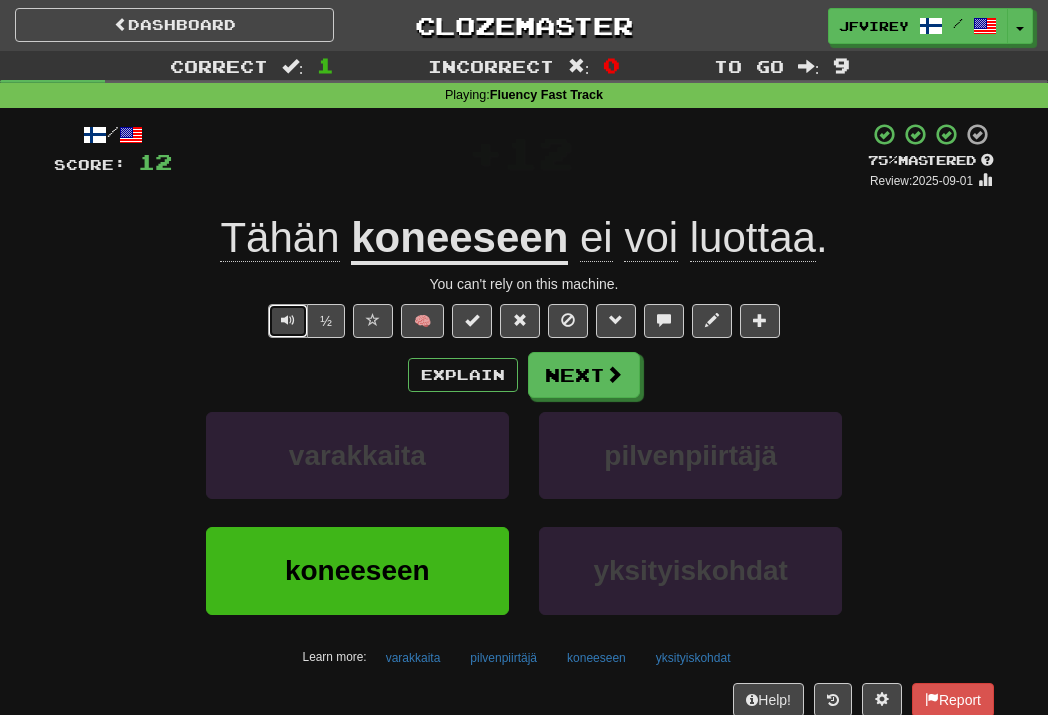 click at bounding box center [288, 320] 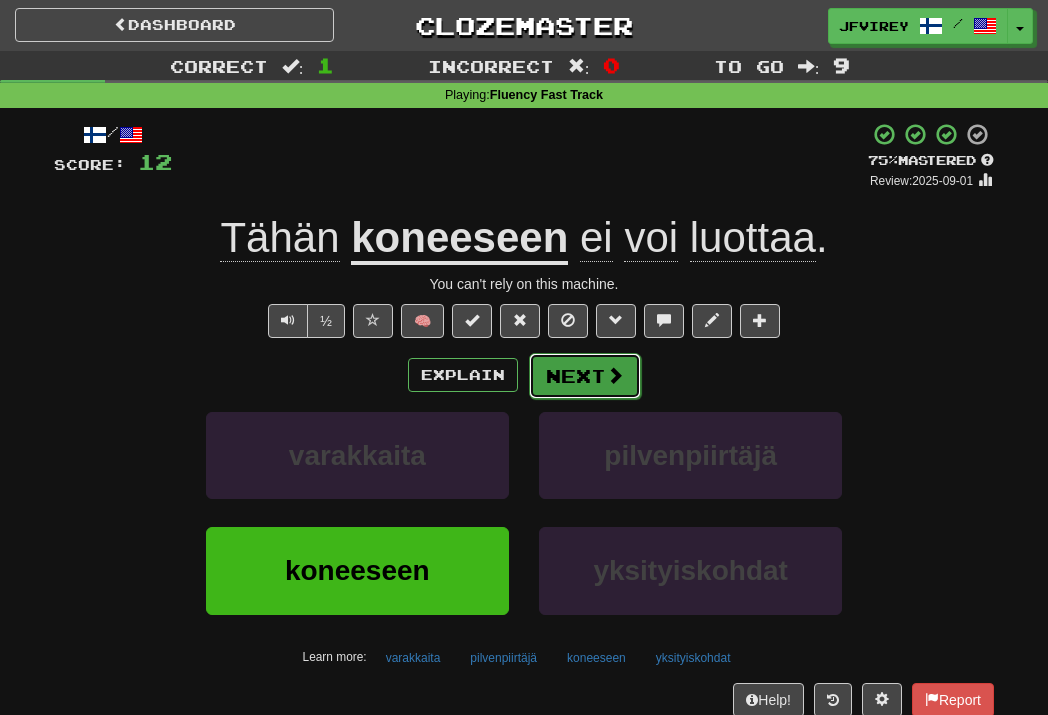 click on "Next" at bounding box center [585, 376] 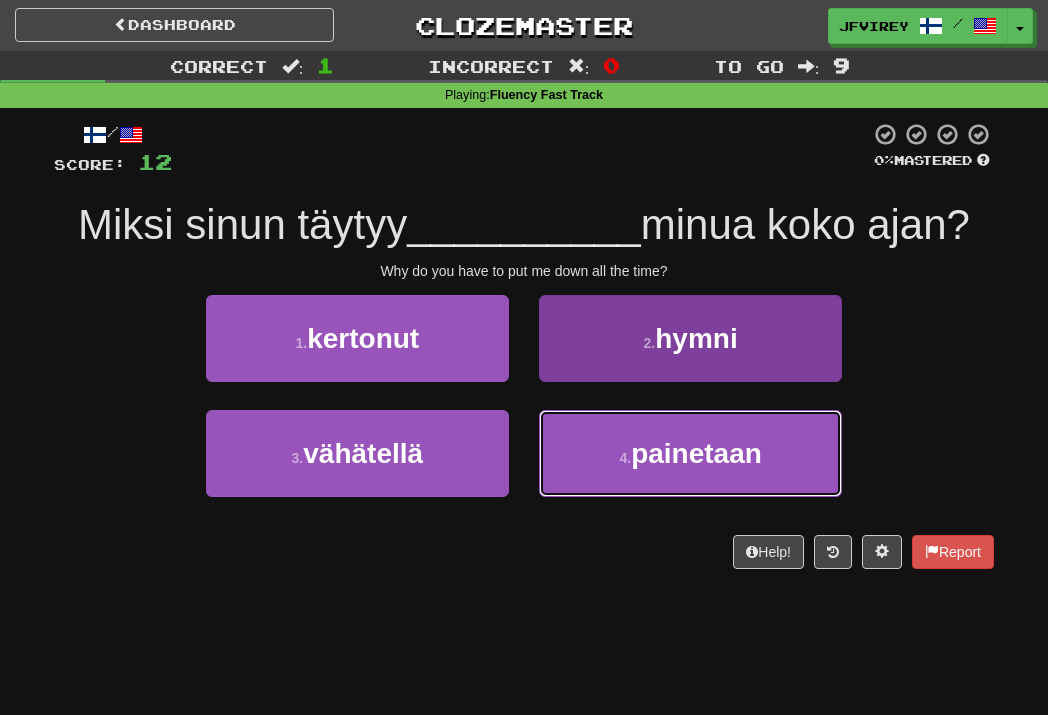 click on "painetaan" at bounding box center [696, 453] 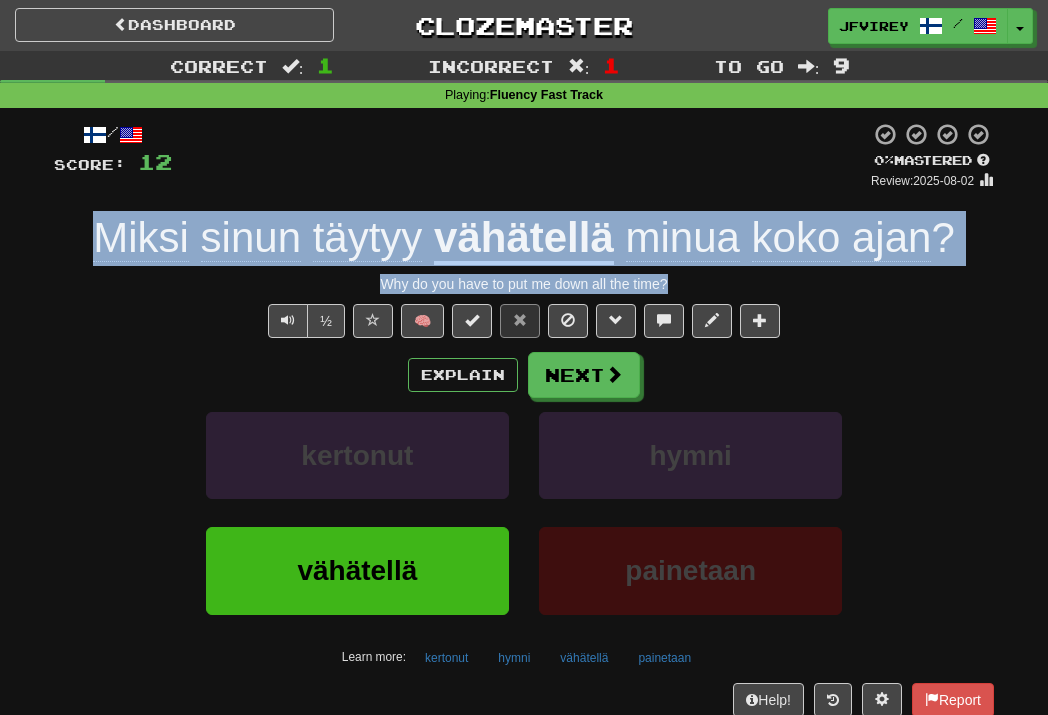 drag, startPoint x: 689, startPoint y: 281, endPoint x: 61, endPoint y: 236, distance: 629.61017 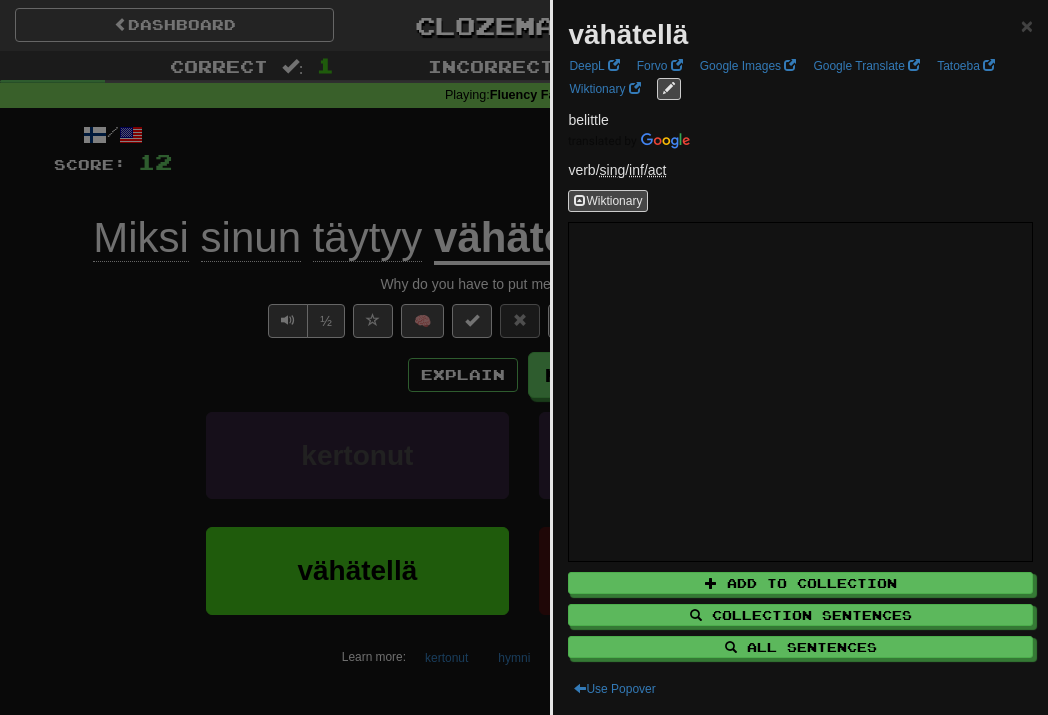 click at bounding box center [524, 357] 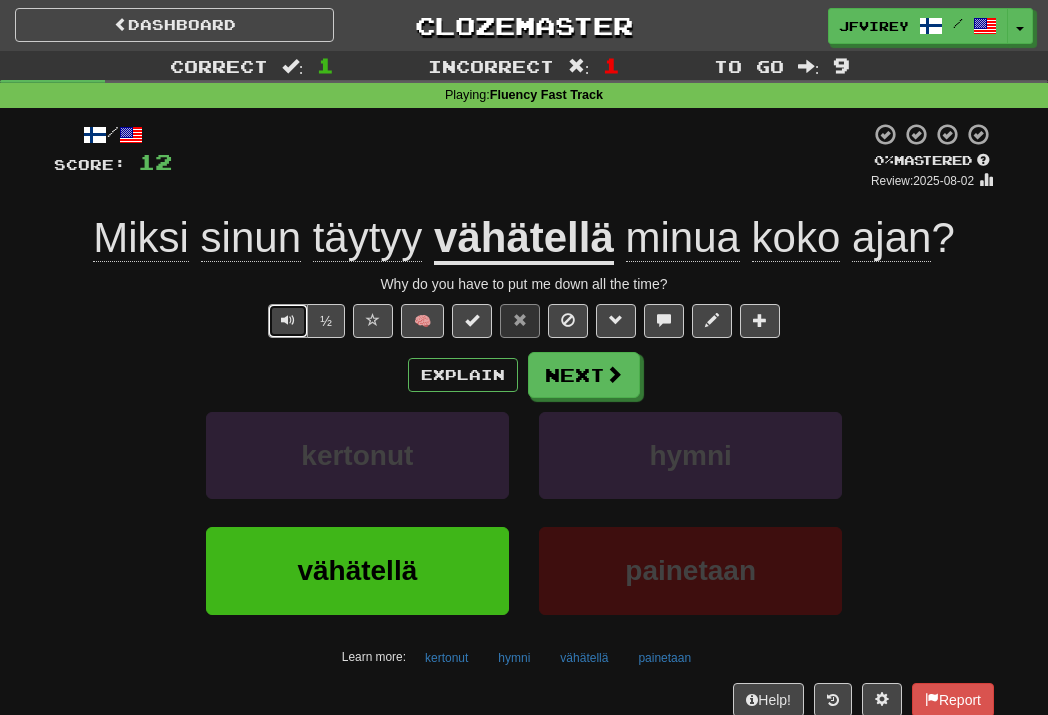 click at bounding box center [288, 320] 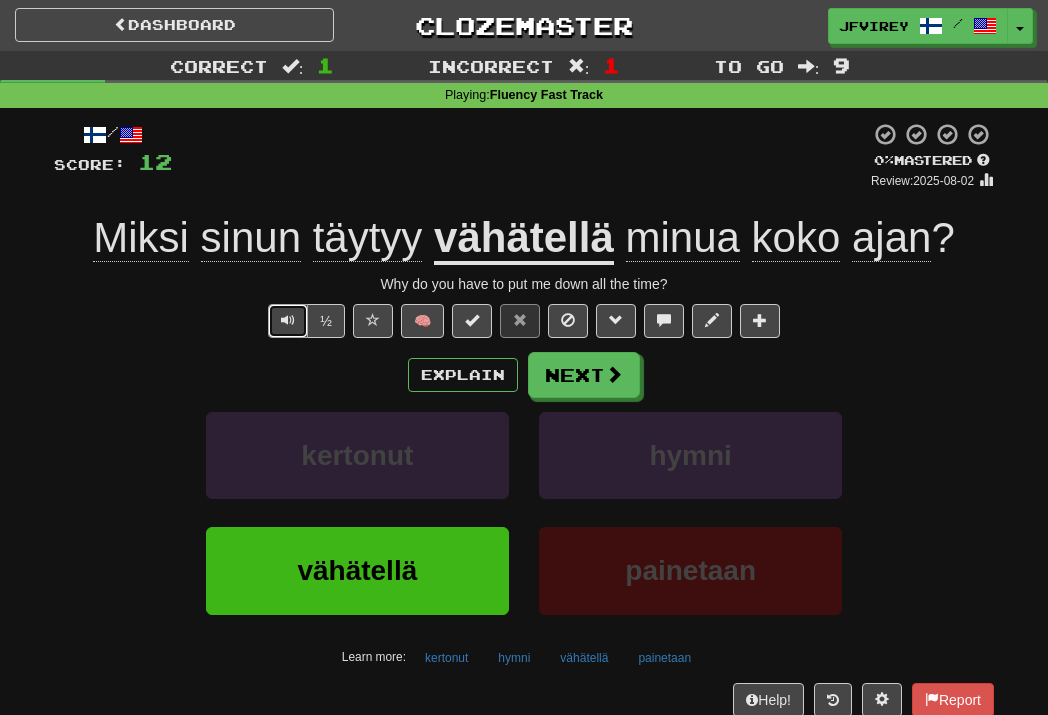 click at bounding box center (288, 321) 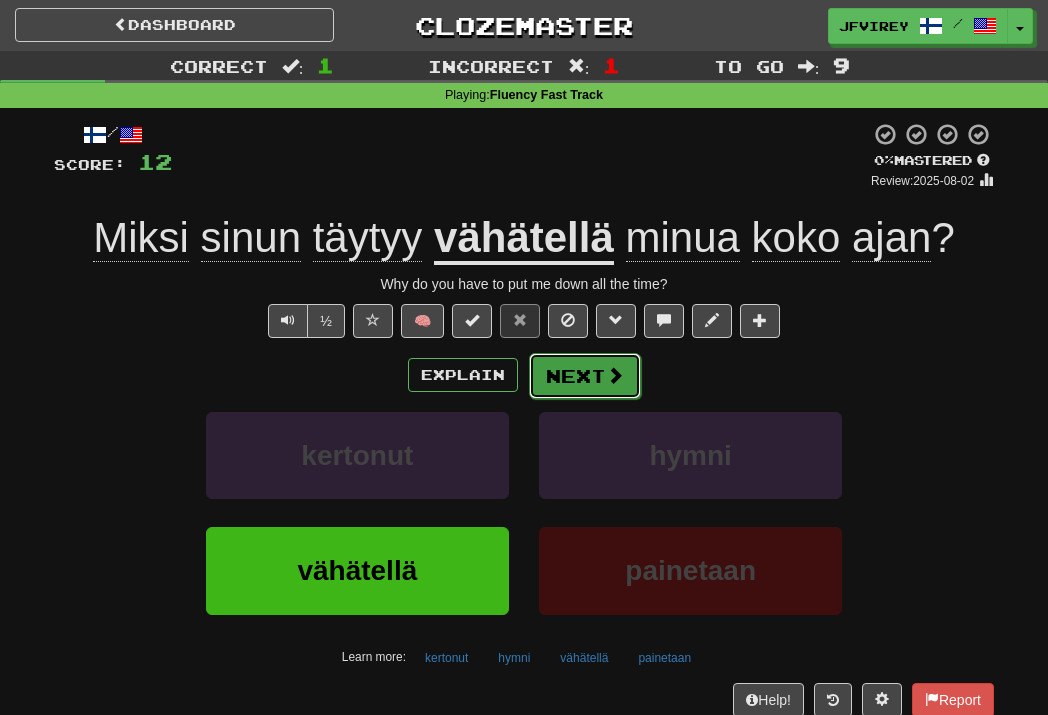 click on "Next" at bounding box center [585, 376] 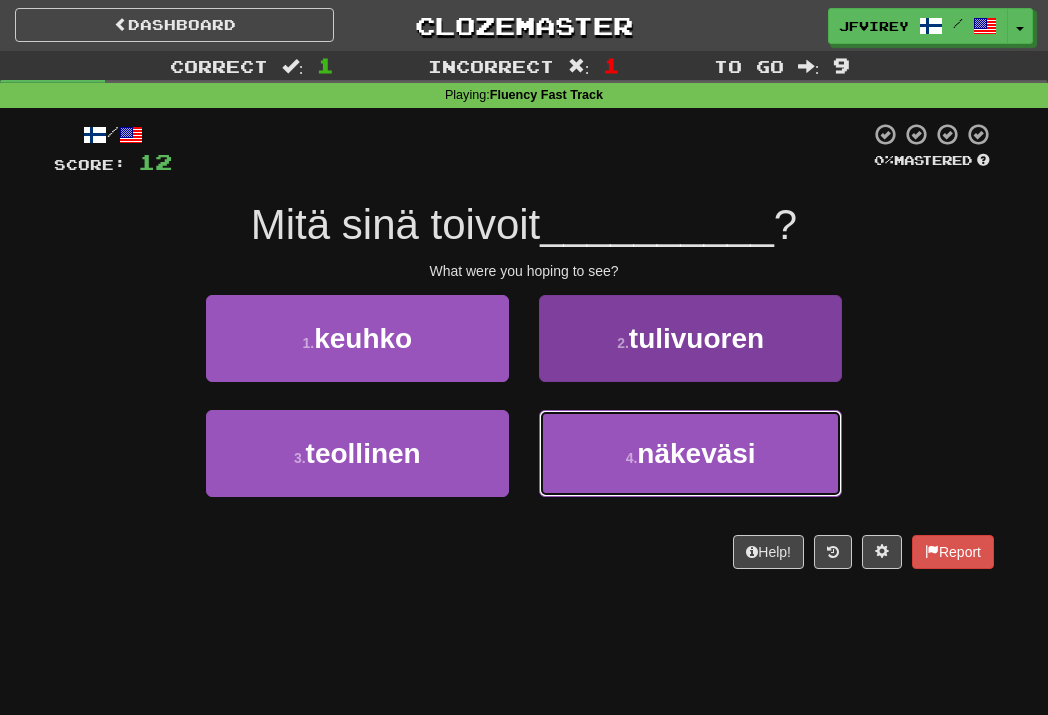 drag, startPoint x: 685, startPoint y: 419, endPoint x: 727, endPoint y: 430, distance: 43.416588 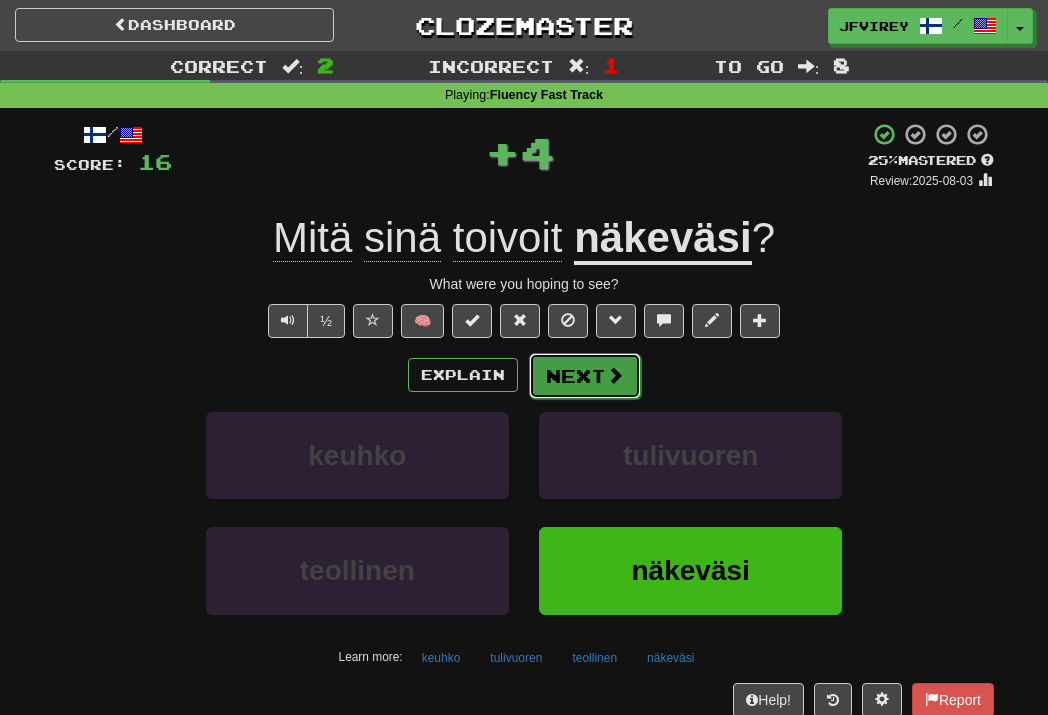 click on "Next" at bounding box center [585, 376] 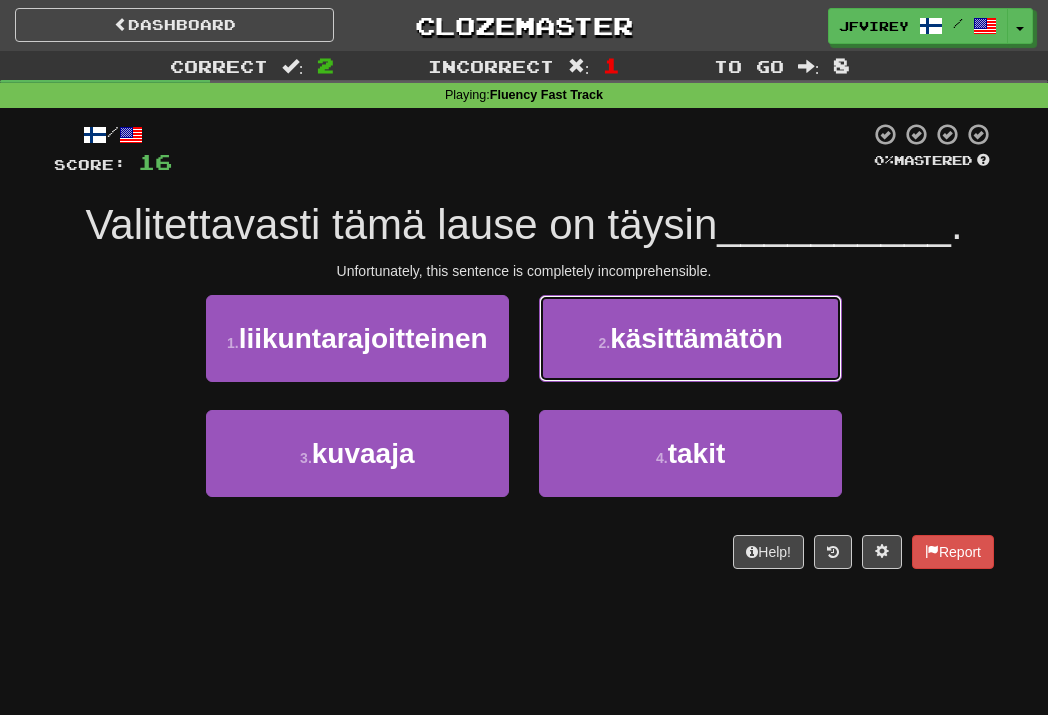 click on "2 .  käsittämätön" at bounding box center [690, 338] 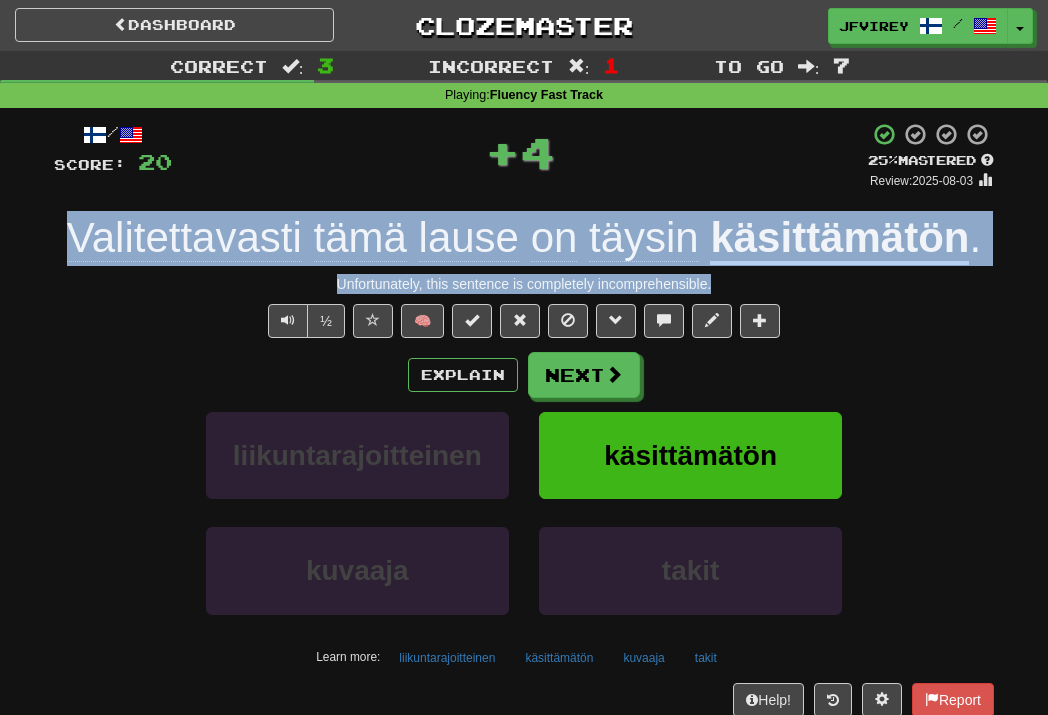drag, startPoint x: 745, startPoint y: 285, endPoint x: 32, endPoint y: 243, distance: 714.23596 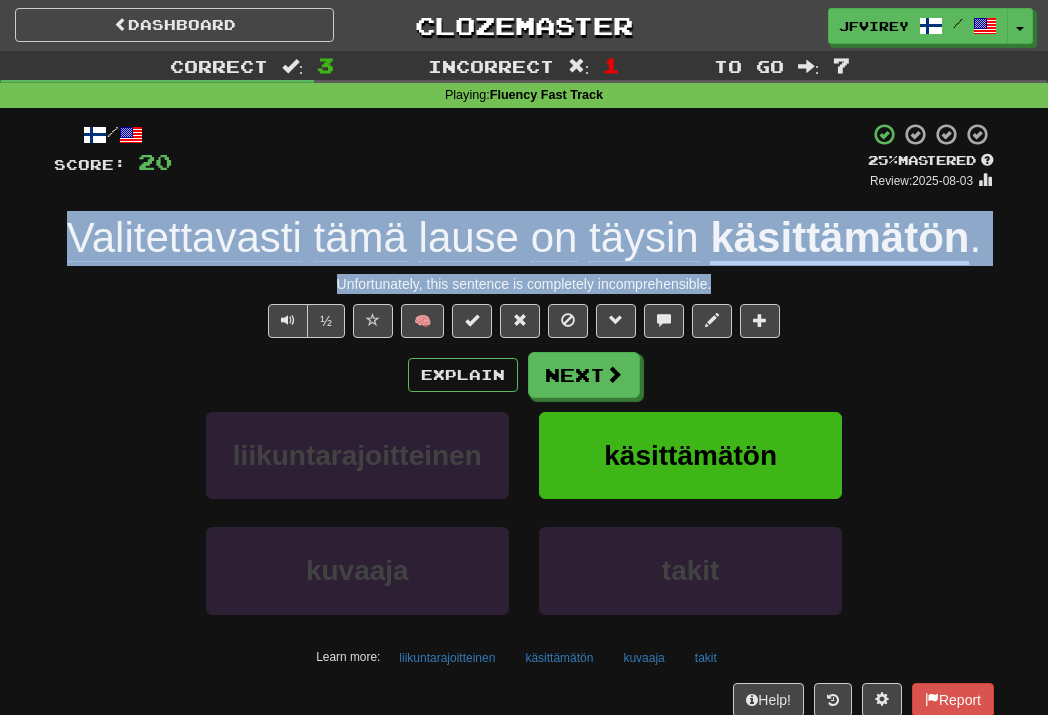 copy on "Valitettavasti   tämä   lause   on   täysin   käsittämätön . Unfortunately, this sentence is completely incomprehensible." 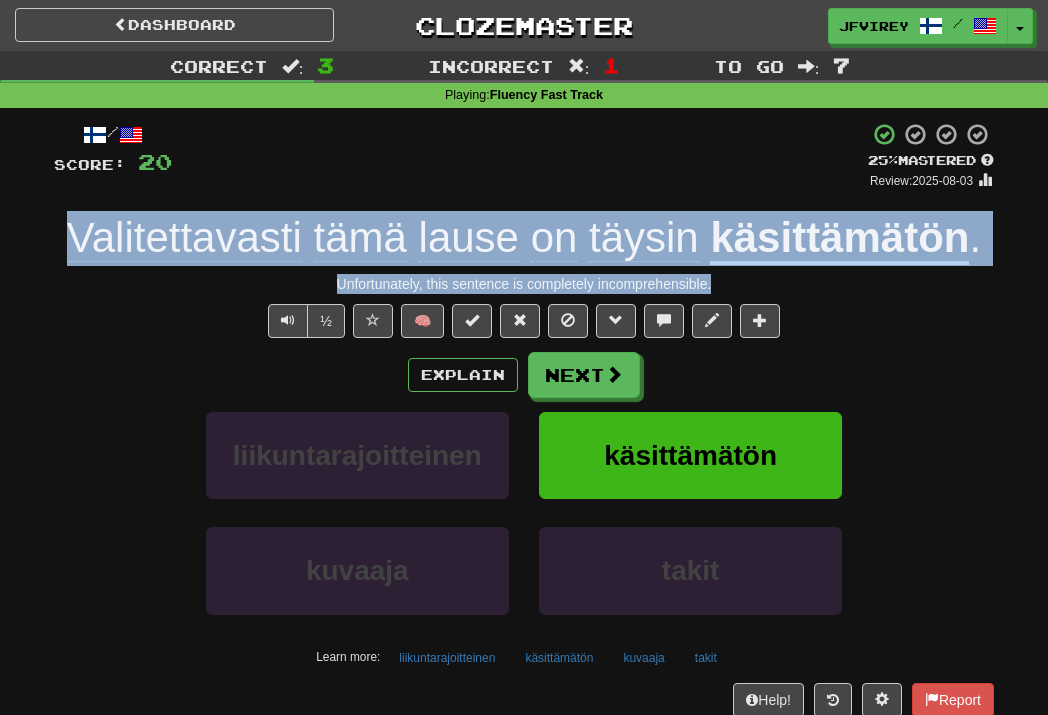click on "käsittämätön" at bounding box center [839, 239] 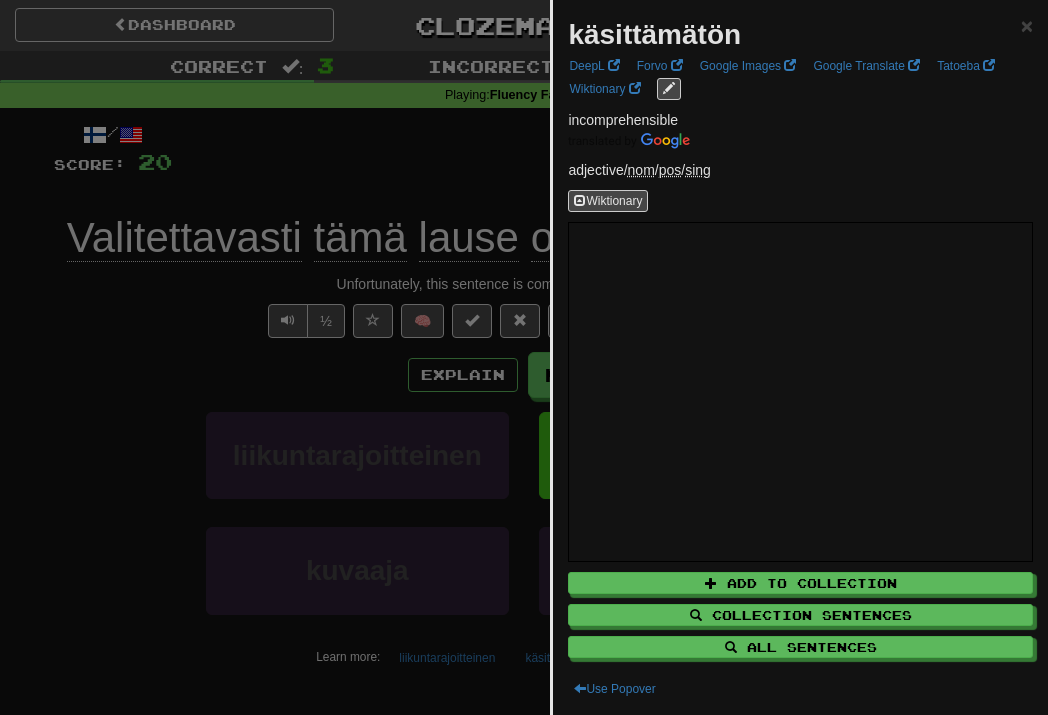 click at bounding box center (524, 357) 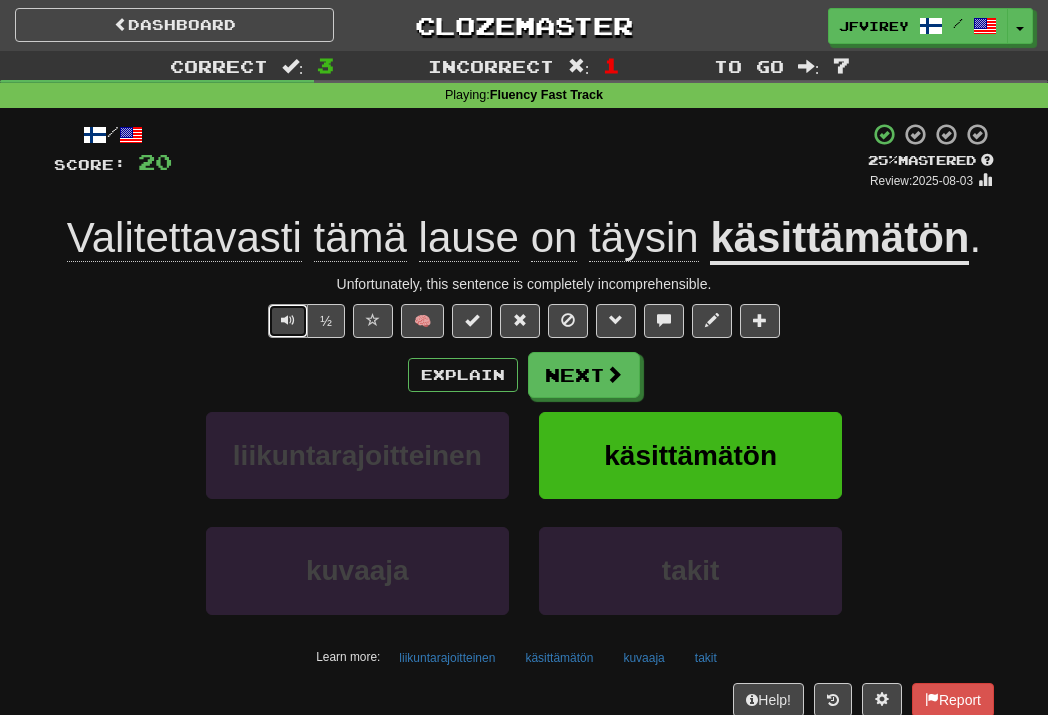 click at bounding box center (288, 321) 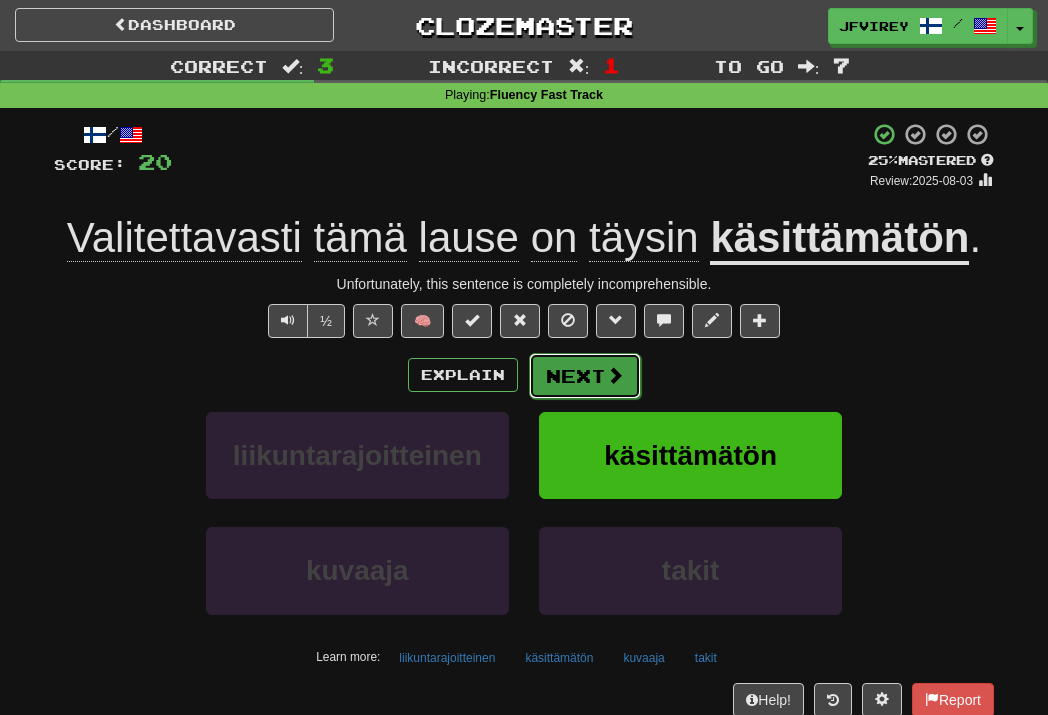 click on "Next" at bounding box center [585, 376] 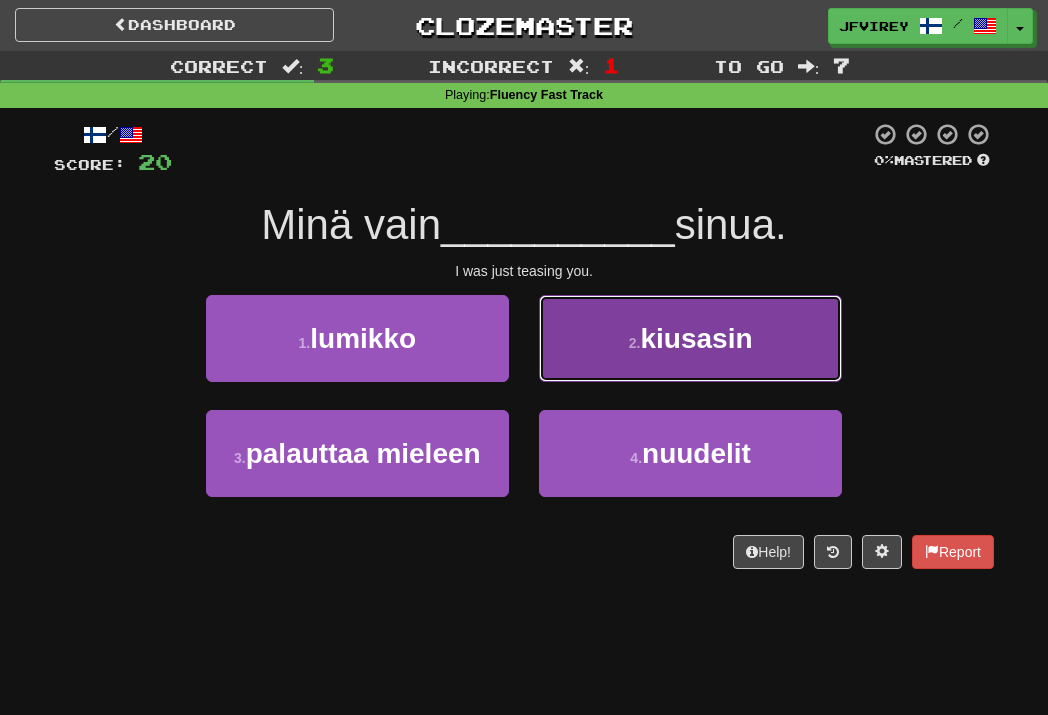 click on "kiusasin" at bounding box center [696, 338] 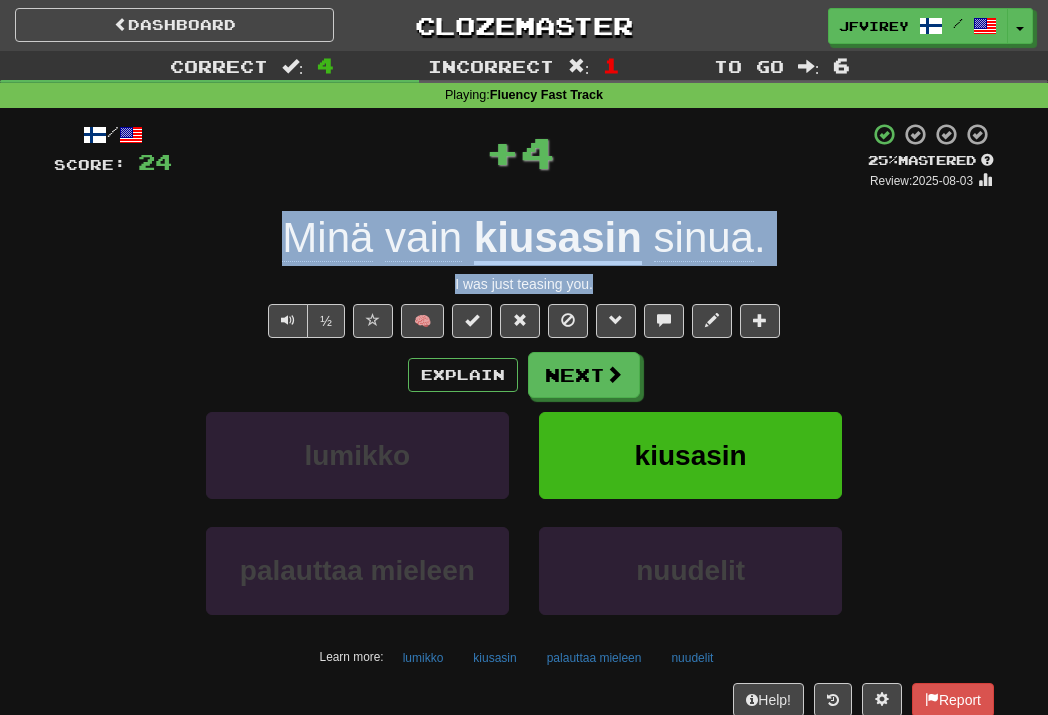 drag, startPoint x: 636, startPoint y: 271, endPoint x: 248, endPoint y: 247, distance: 388.74155 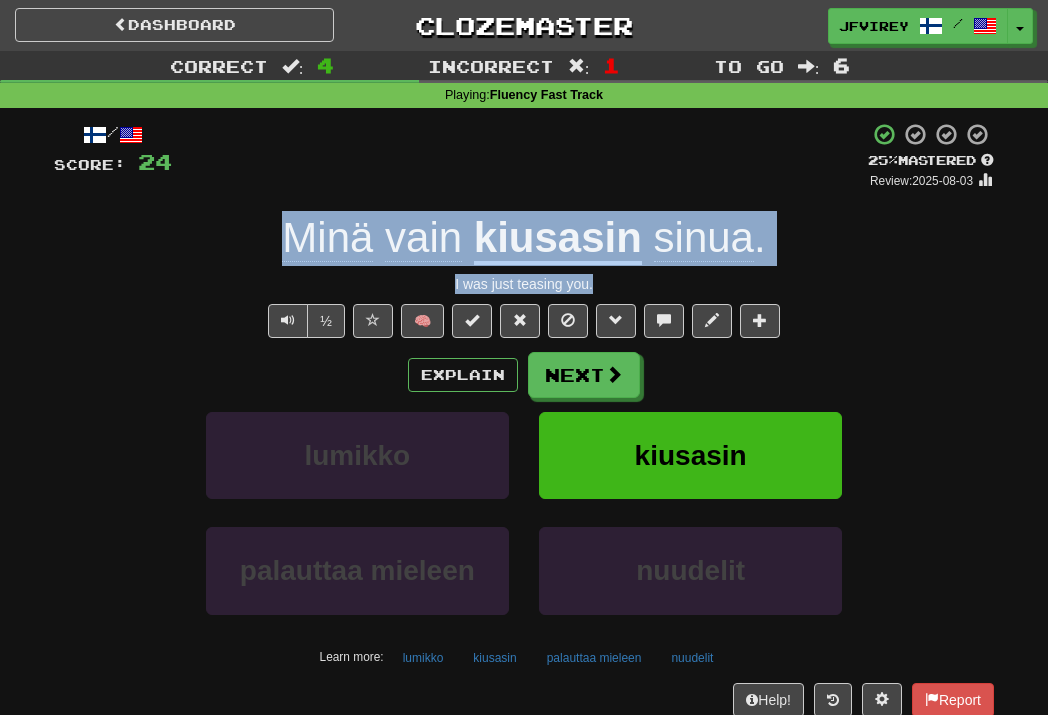 copy on "Minä   vain   kiusasin   sinua . I was just teasing you." 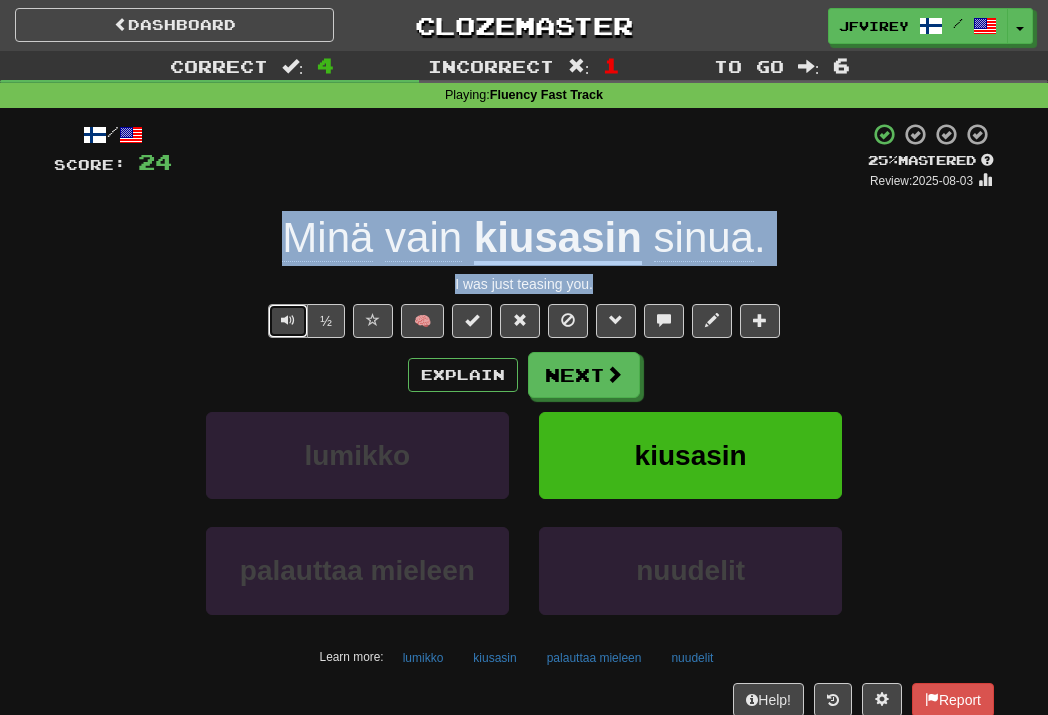 click at bounding box center [288, 320] 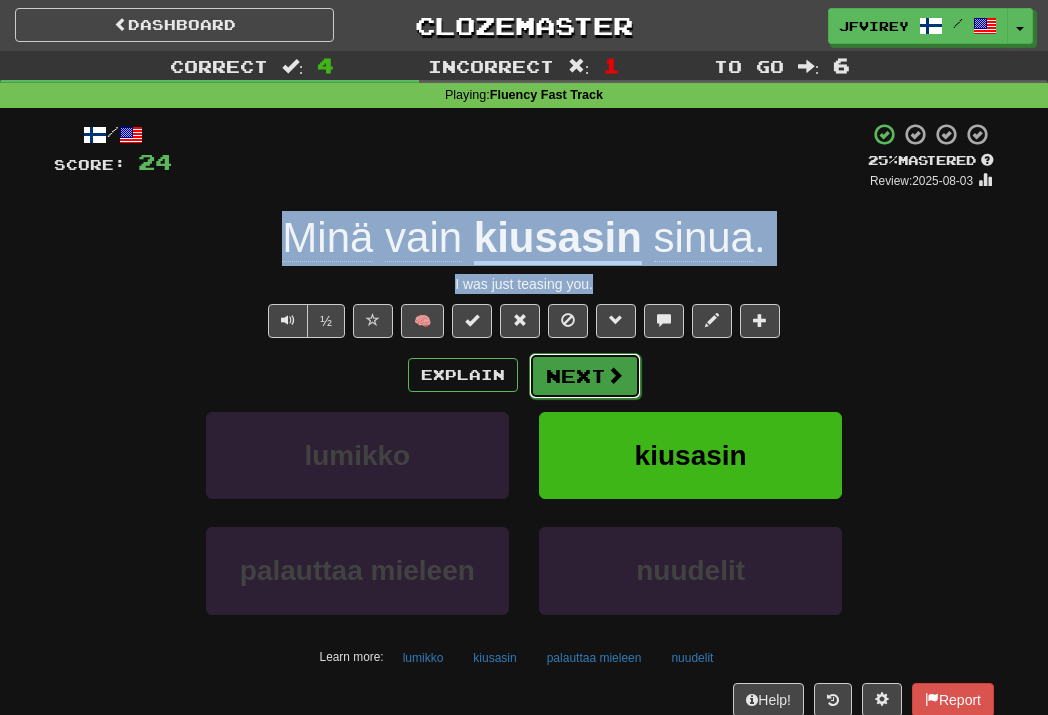 click on "Next" at bounding box center (585, 376) 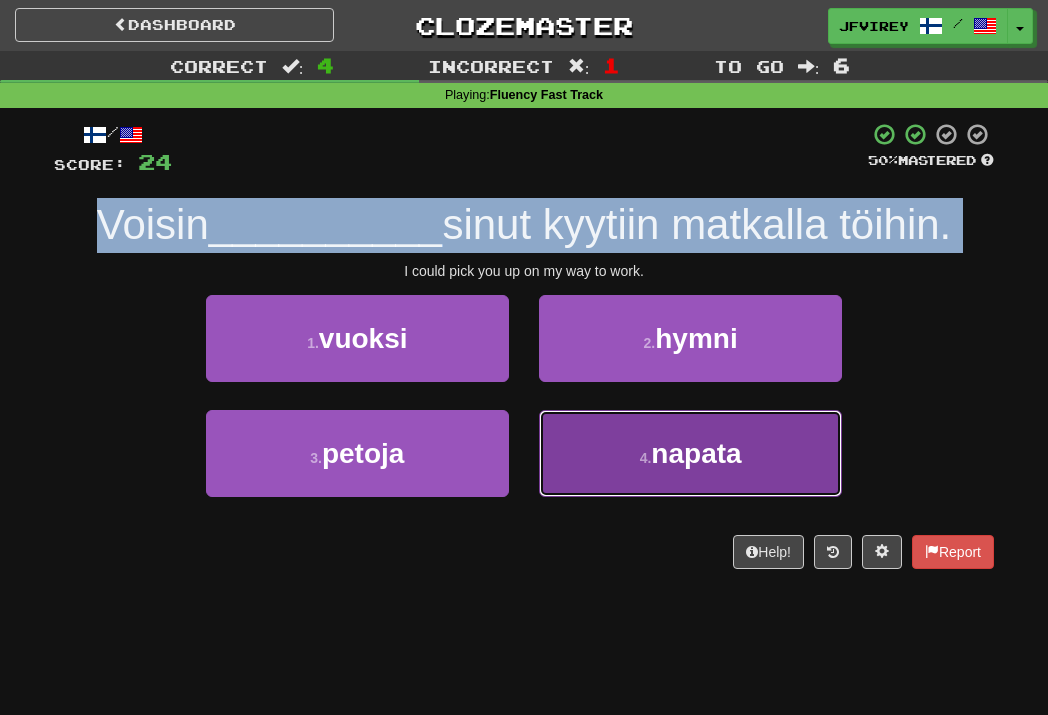 click on "napata" at bounding box center (696, 453) 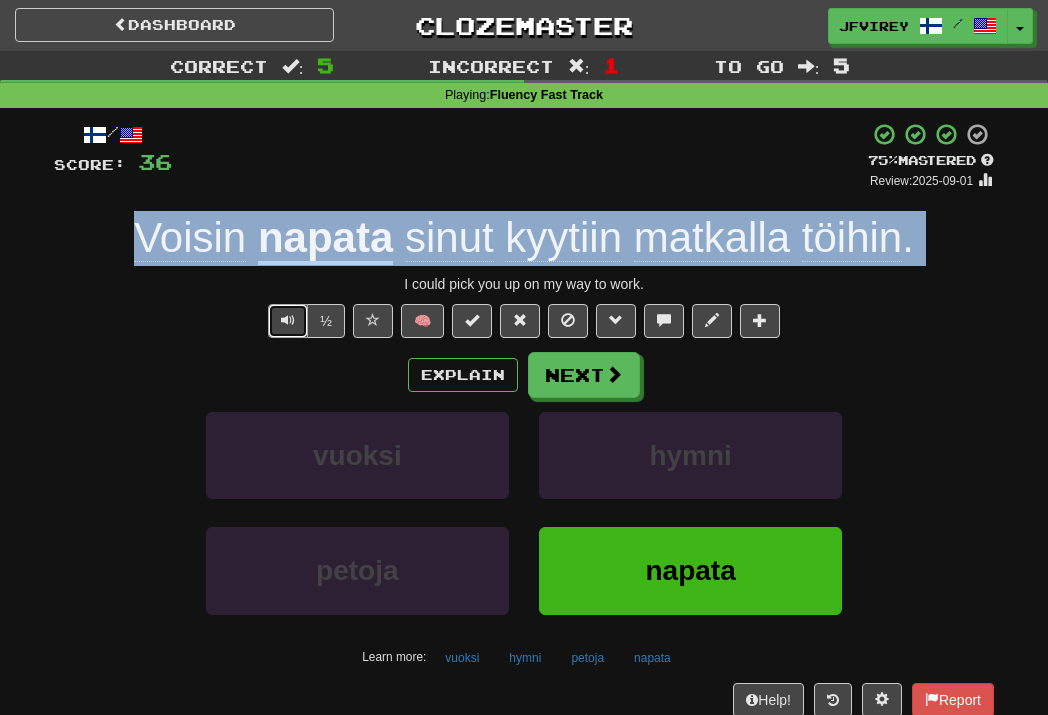 click at bounding box center [288, 321] 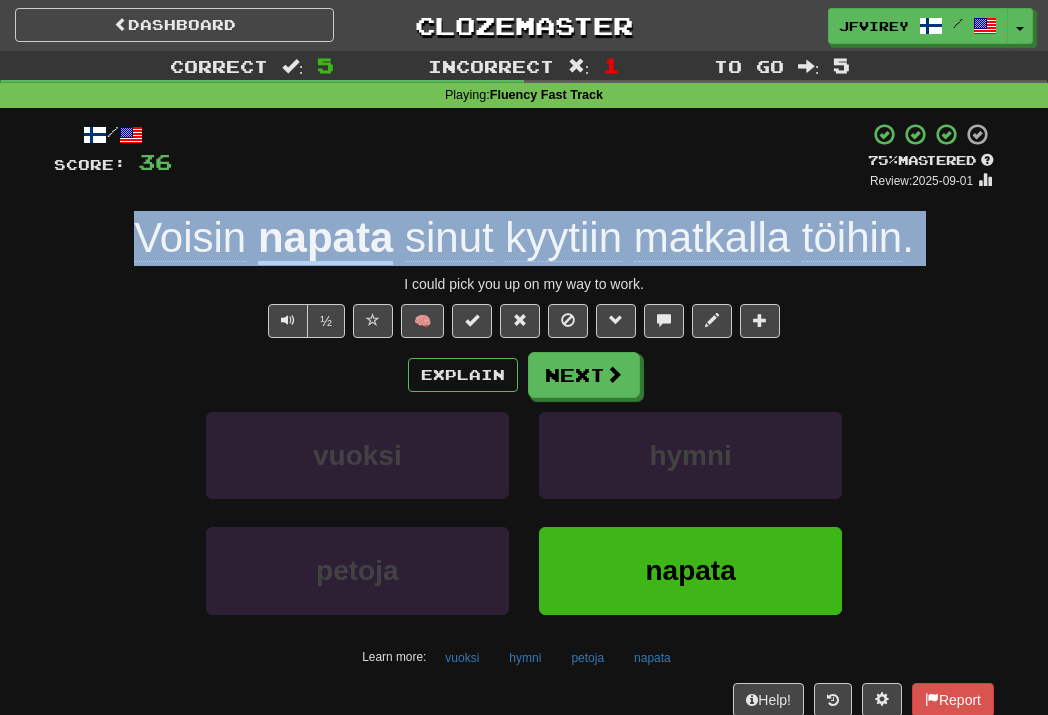 click on "kyytiin" at bounding box center (563, 238) 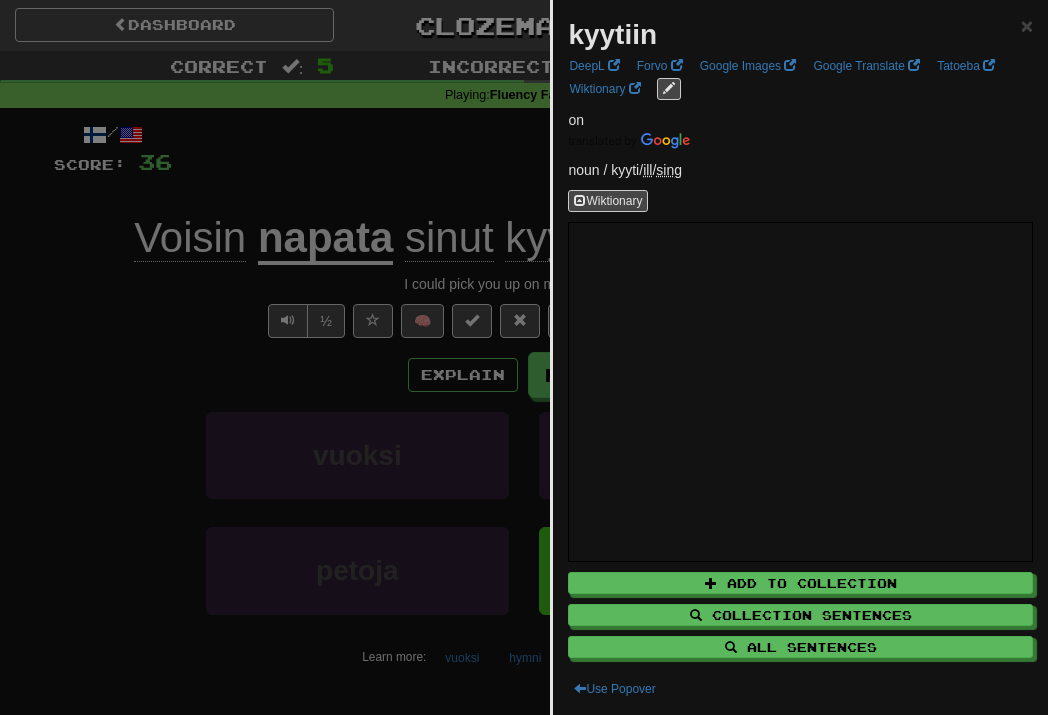 click at bounding box center (524, 357) 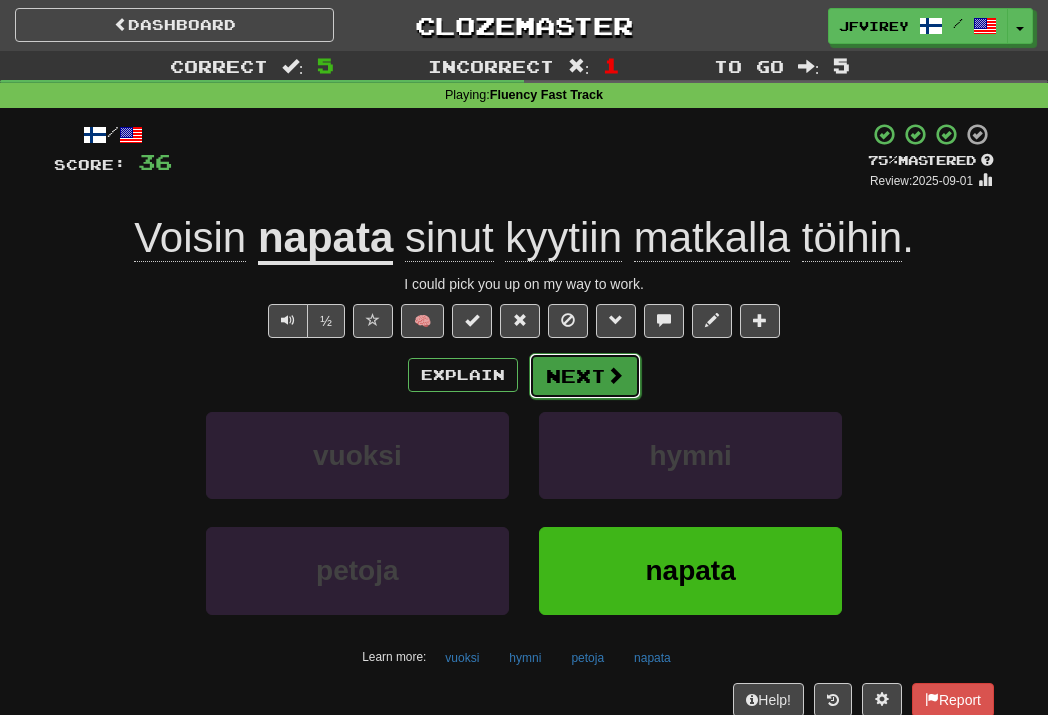 click on "Next" at bounding box center [585, 376] 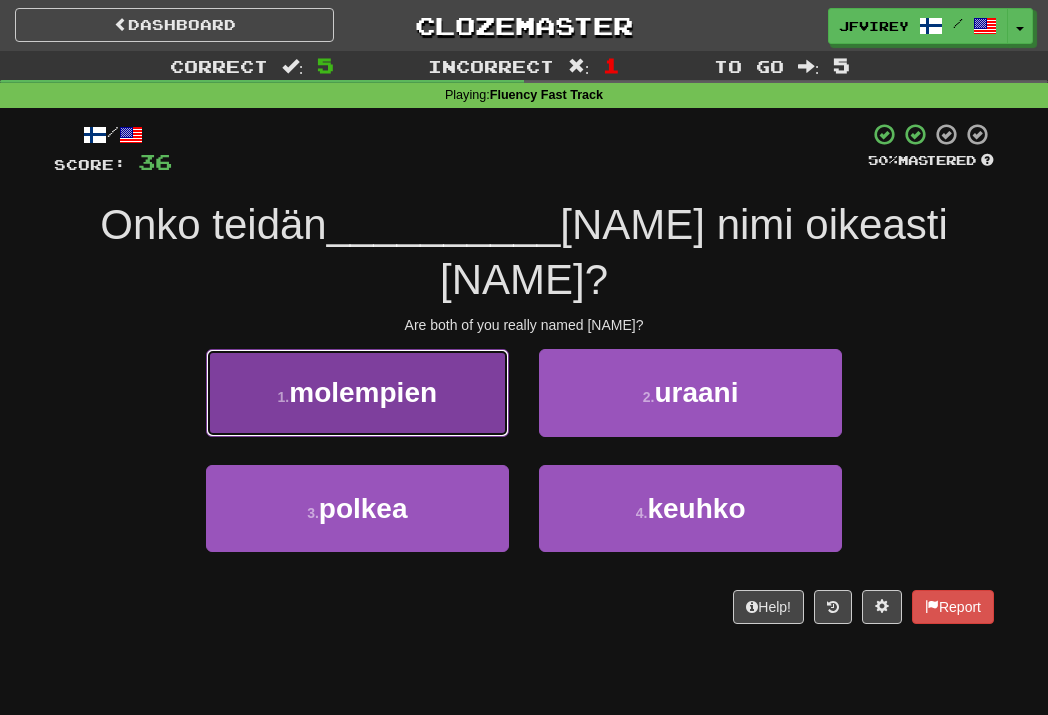 click on "1 .  molempien" at bounding box center [357, 392] 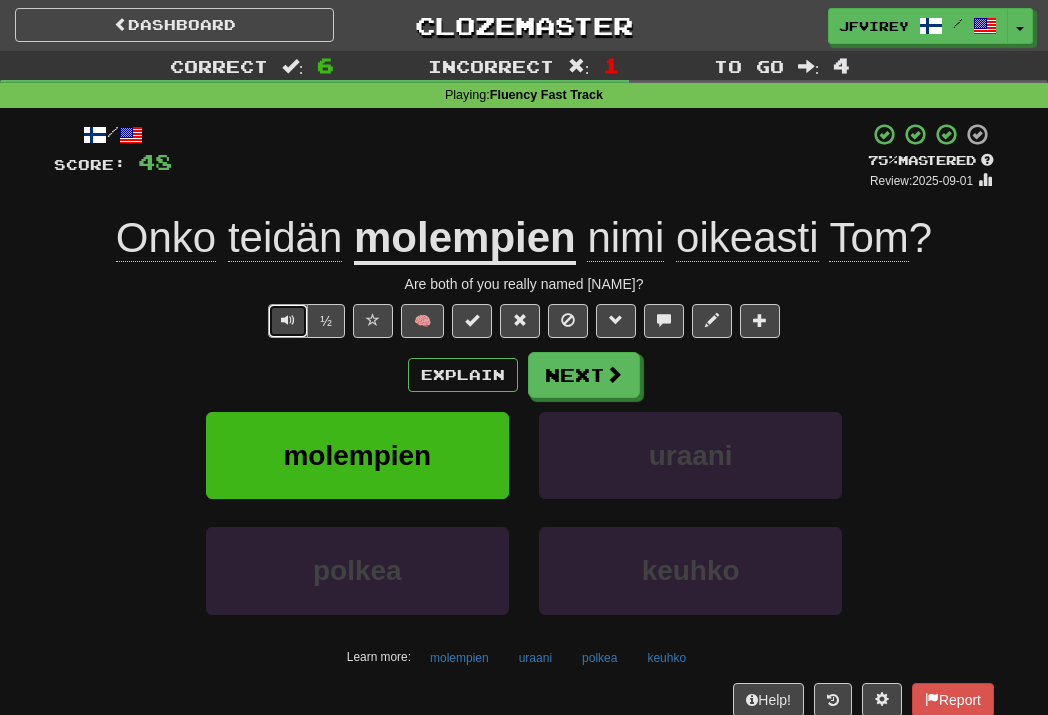 click at bounding box center (288, 321) 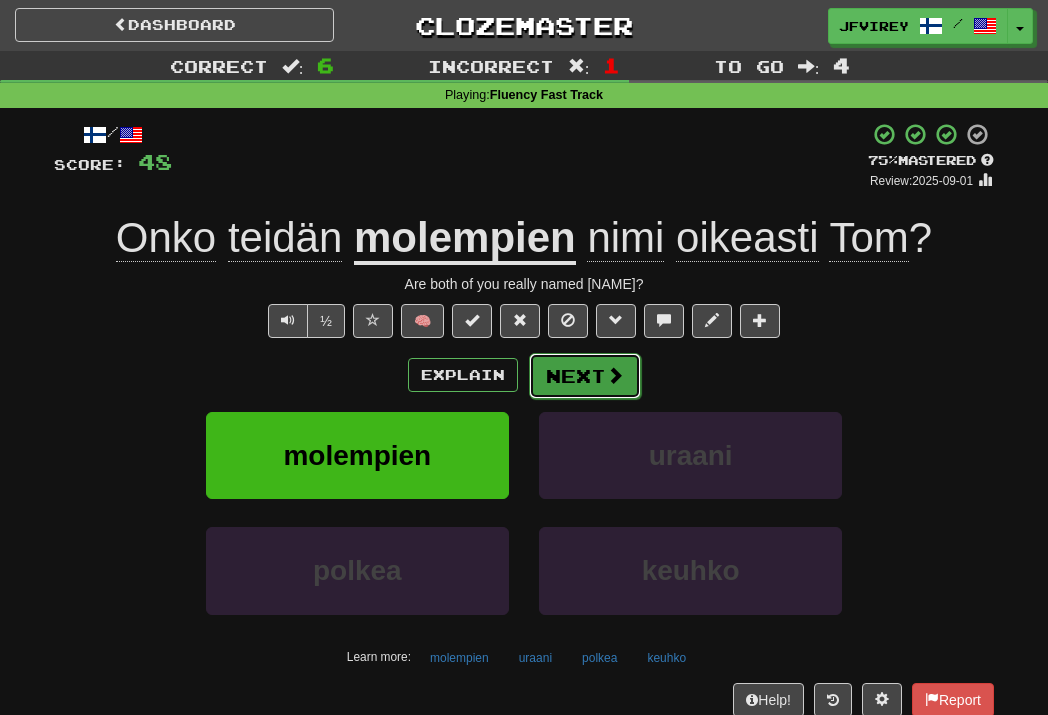 click on "Next" at bounding box center (585, 376) 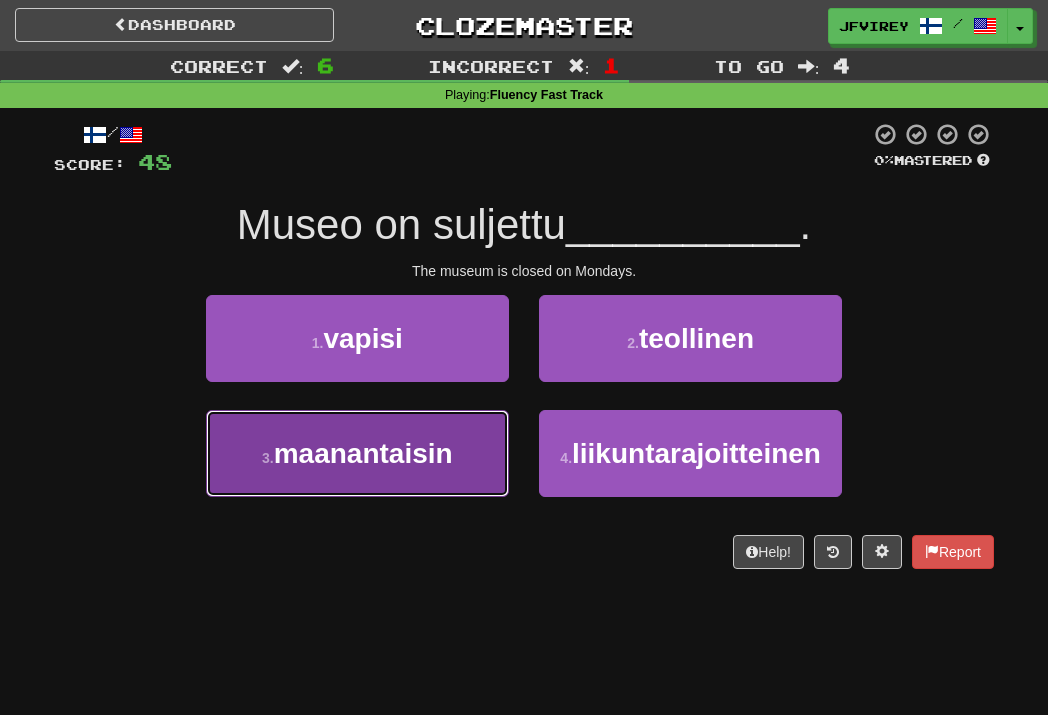 click on "3 .  maanantaisin" at bounding box center [357, 453] 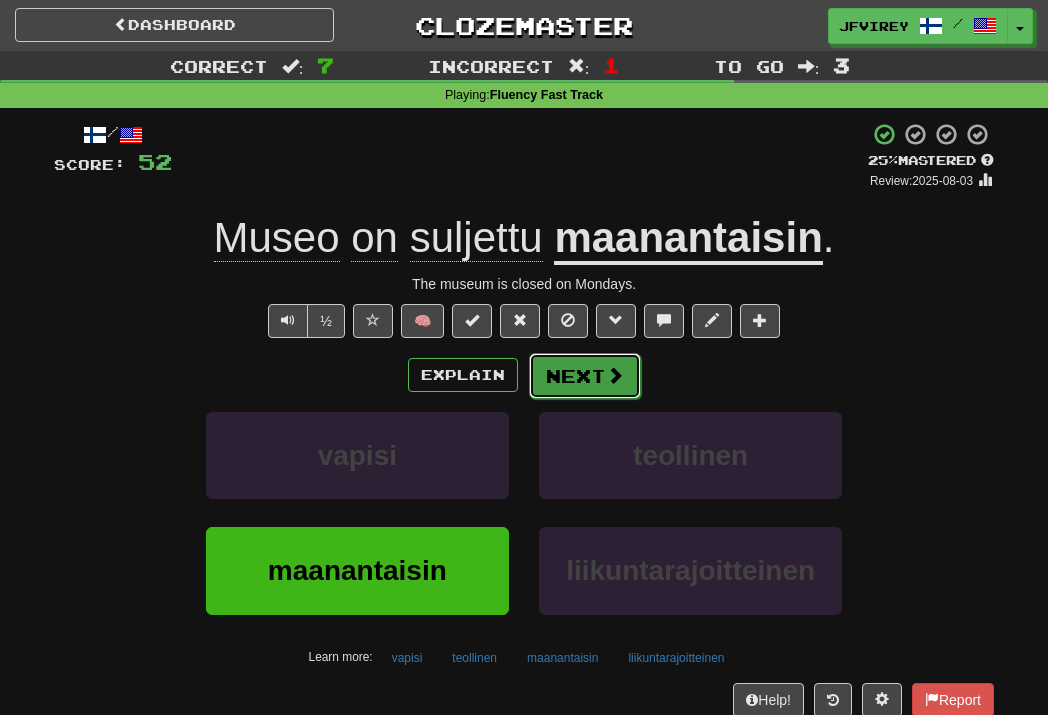 click on "Next" at bounding box center [585, 376] 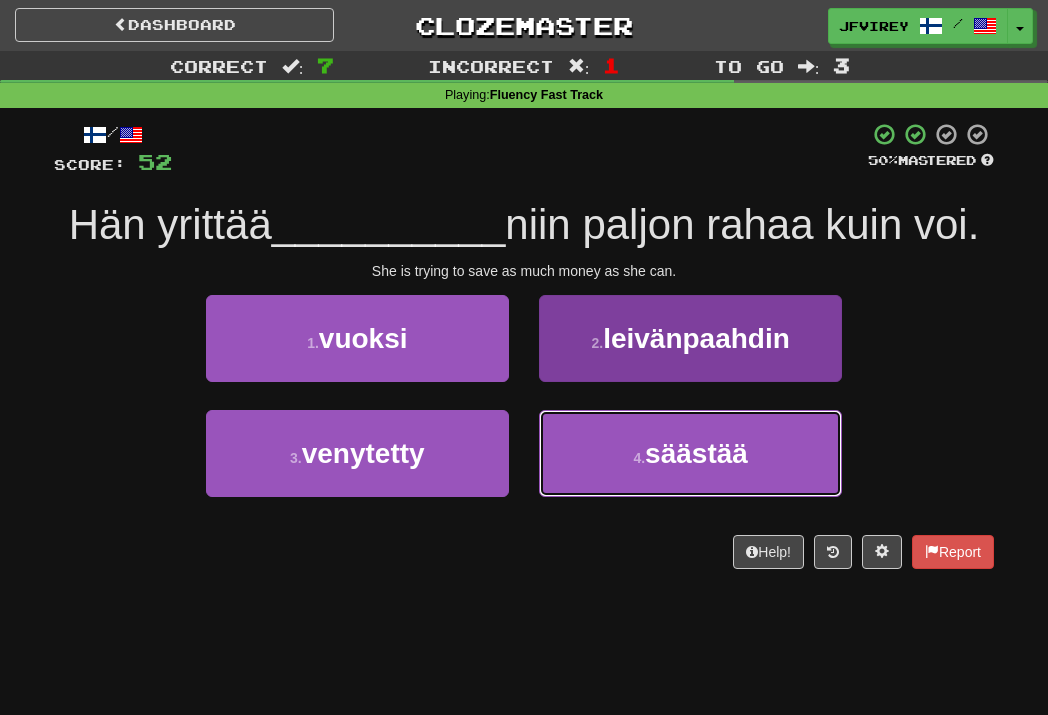 click on "säästää" at bounding box center [696, 453] 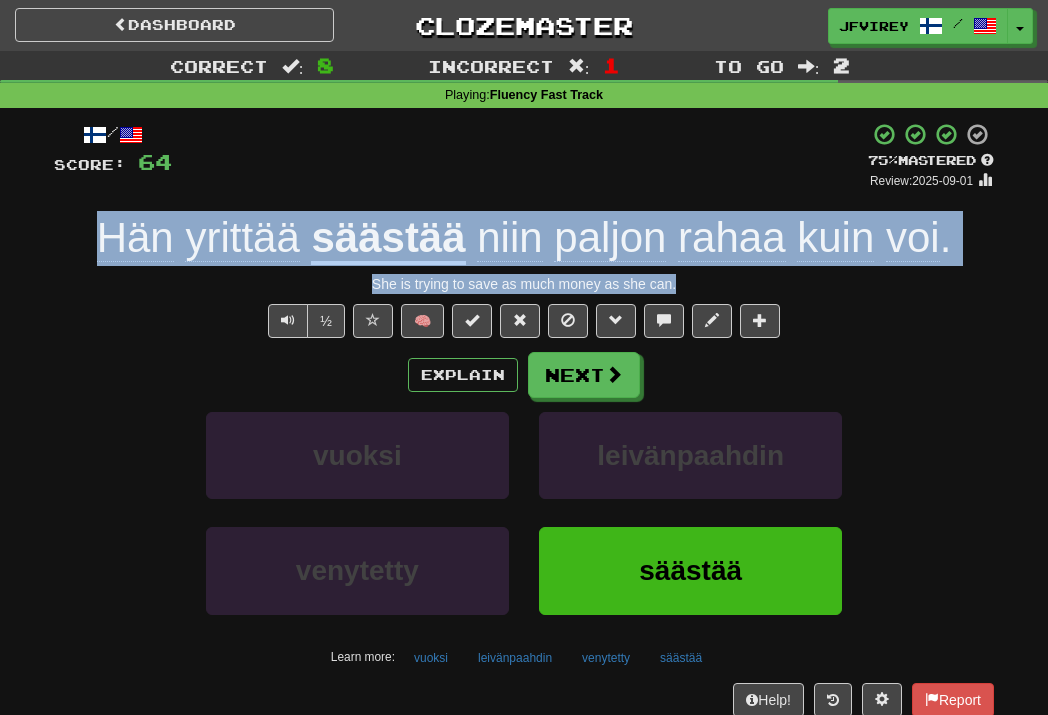 drag, startPoint x: 700, startPoint y: 277, endPoint x: 45, endPoint y: 223, distance: 657.22217 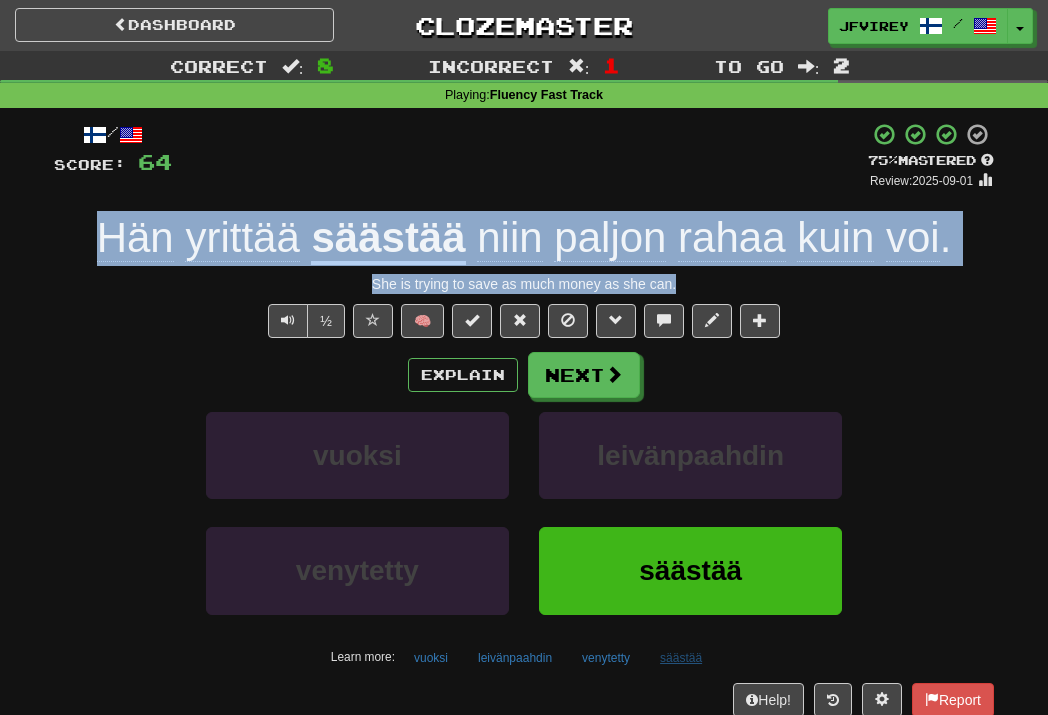 copy on "Hän   yrittää   säästää   niin   paljon   rahaa   kuin   voi . She is trying to save as much money as she can." 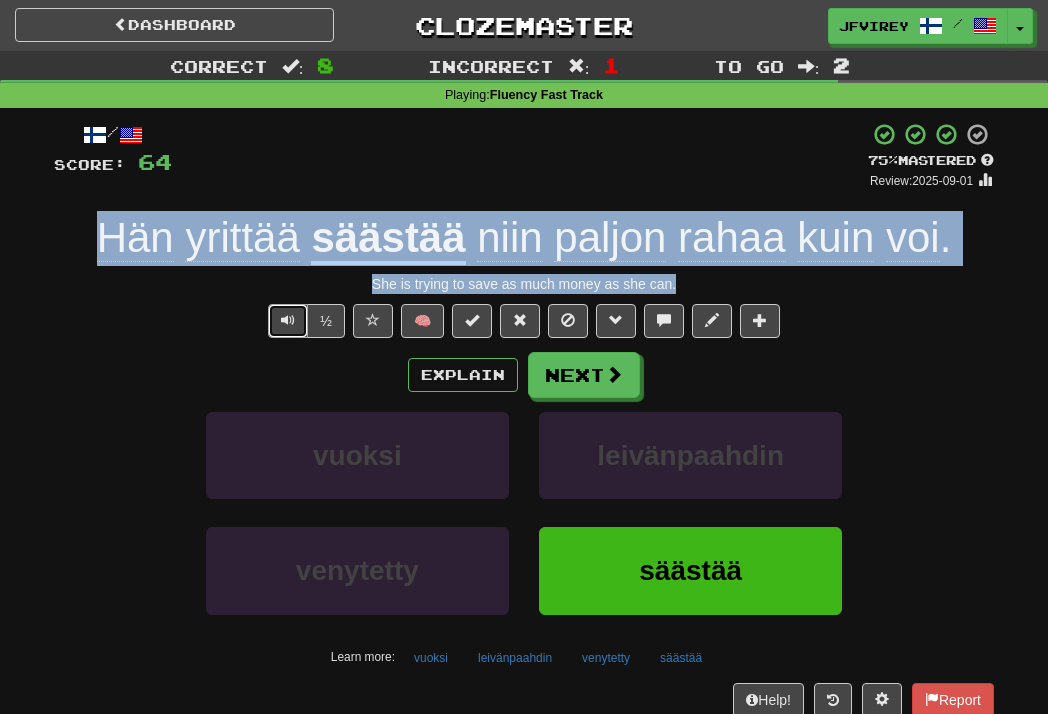 click at bounding box center (288, 321) 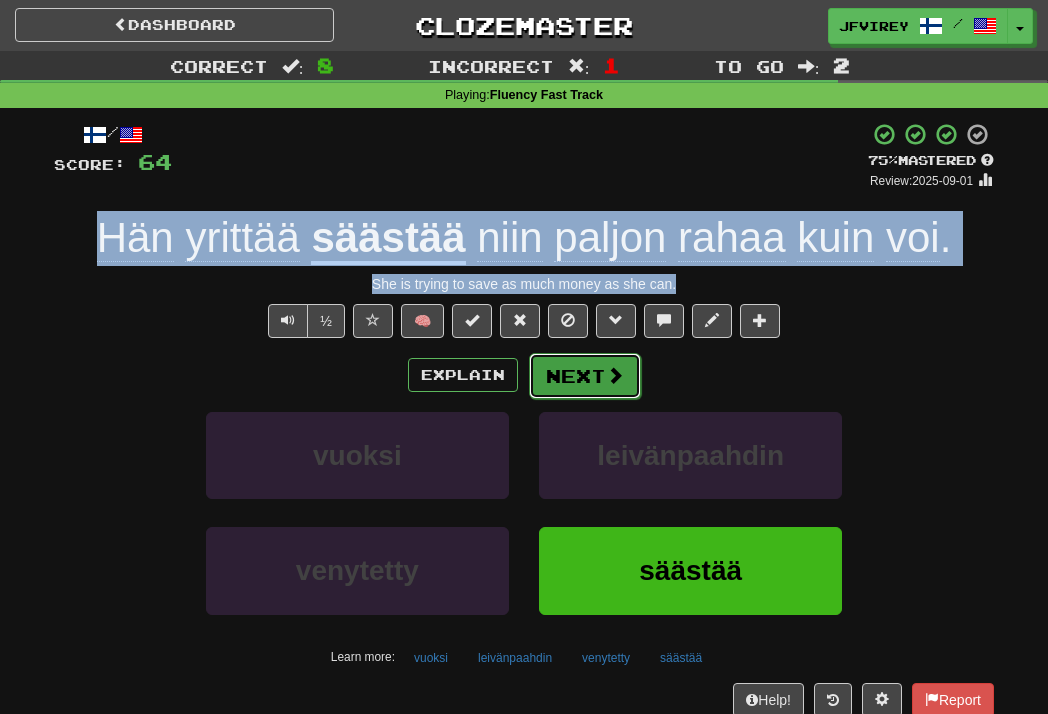 click on "Next" at bounding box center (585, 376) 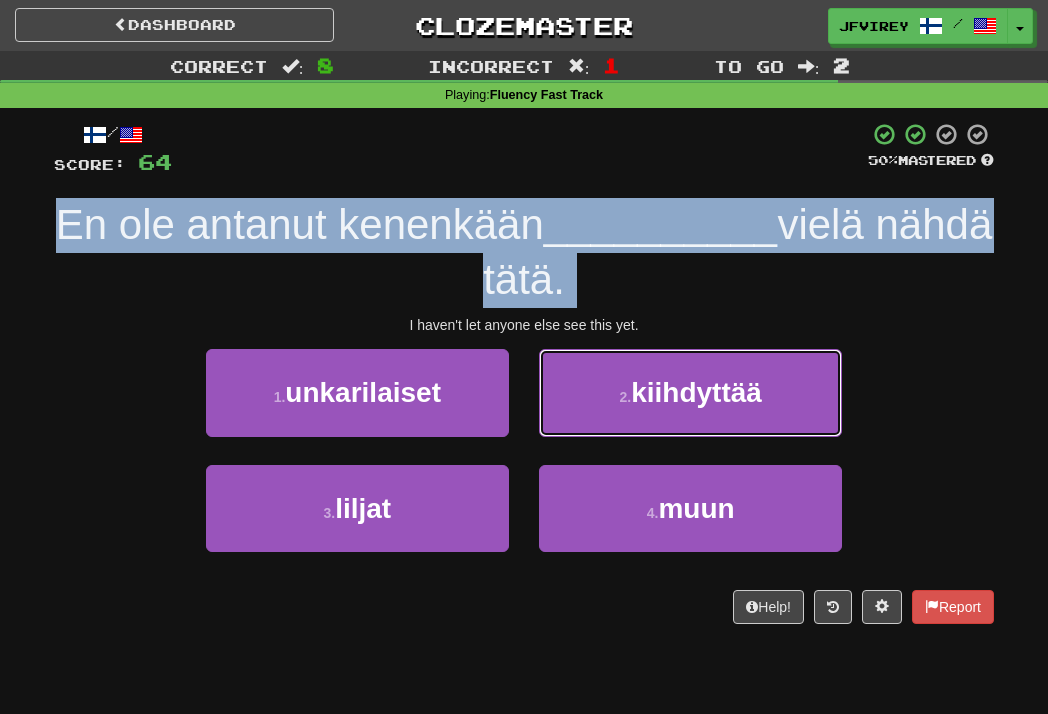 click on "2 .  kiihdyttää" at bounding box center [690, 392] 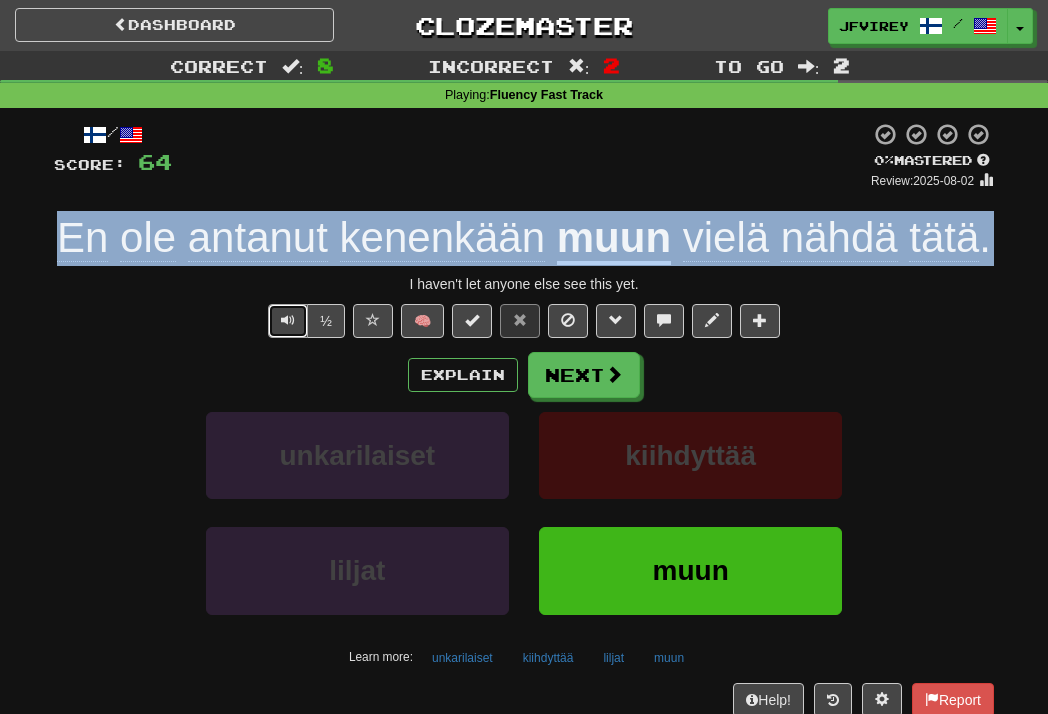 click at bounding box center (288, 320) 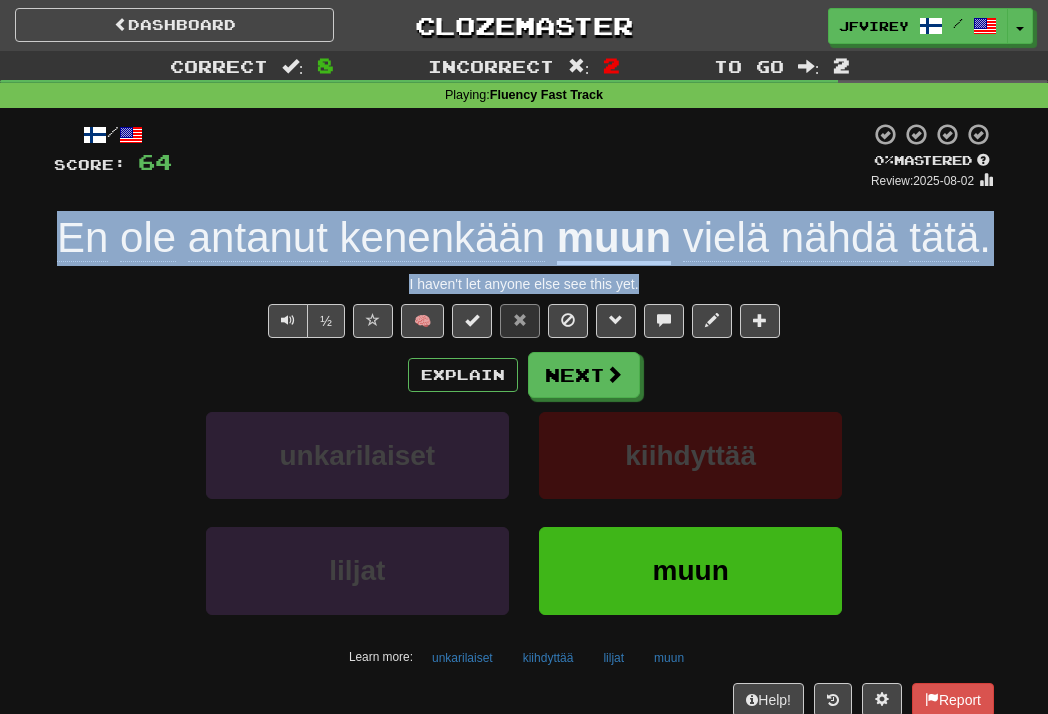 drag, startPoint x: 714, startPoint y: 270, endPoint x: 5, endPoint y: 240, distance: 709.6344 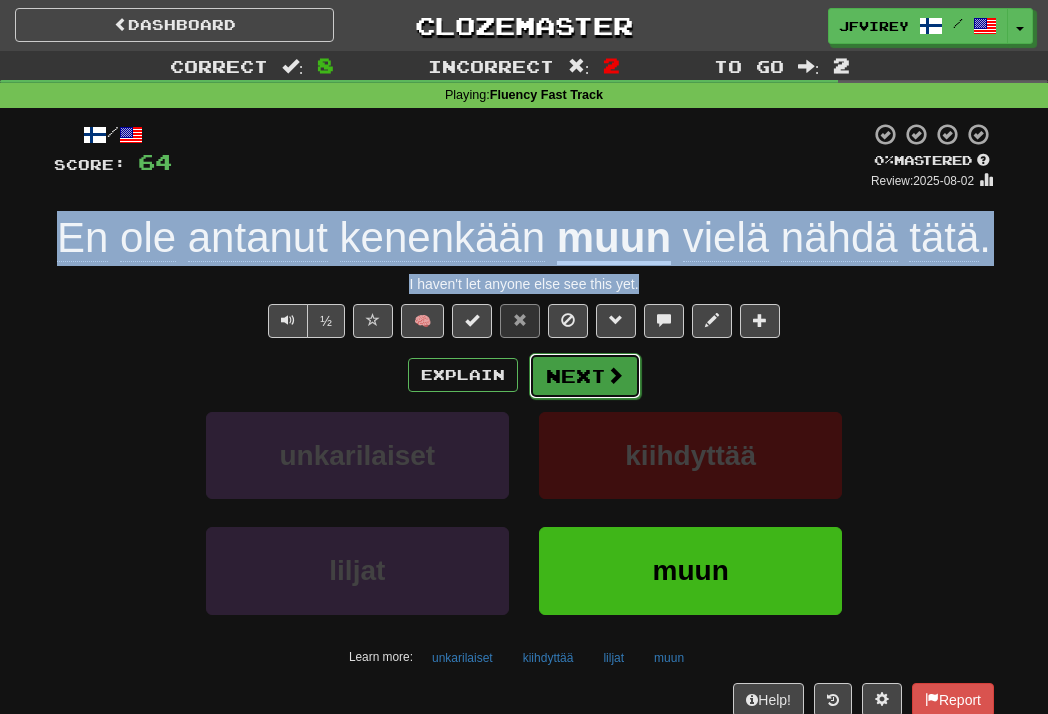 click on "Next" at bounding box center (585, 376) 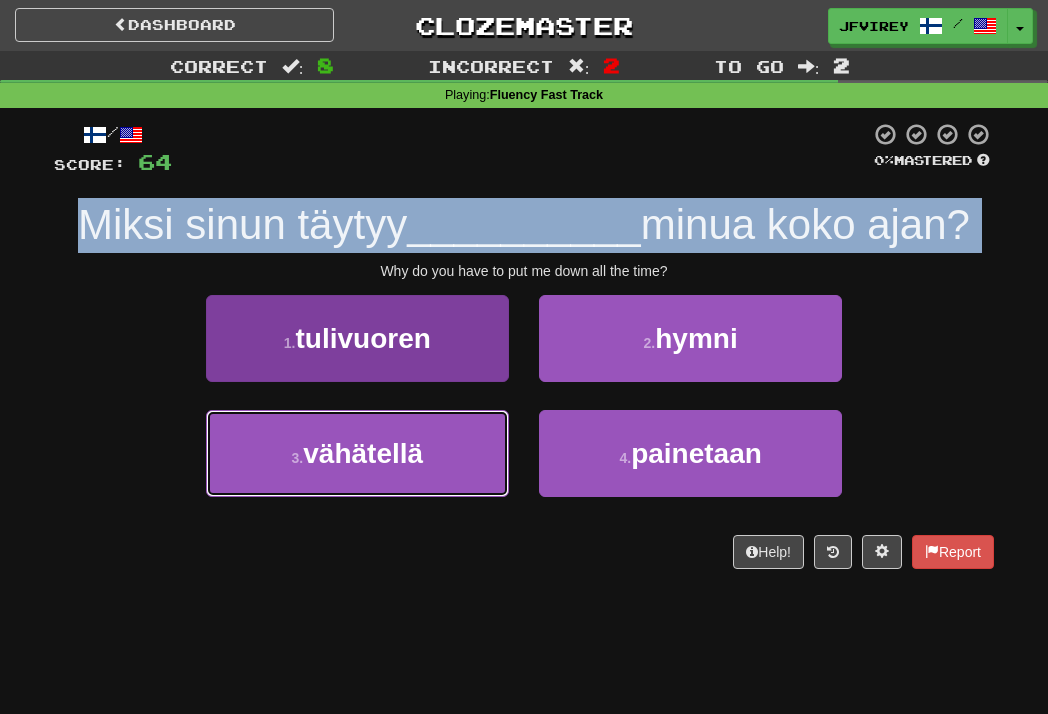 click on "3 .  vähätellä" at bounding box center [357, 453] 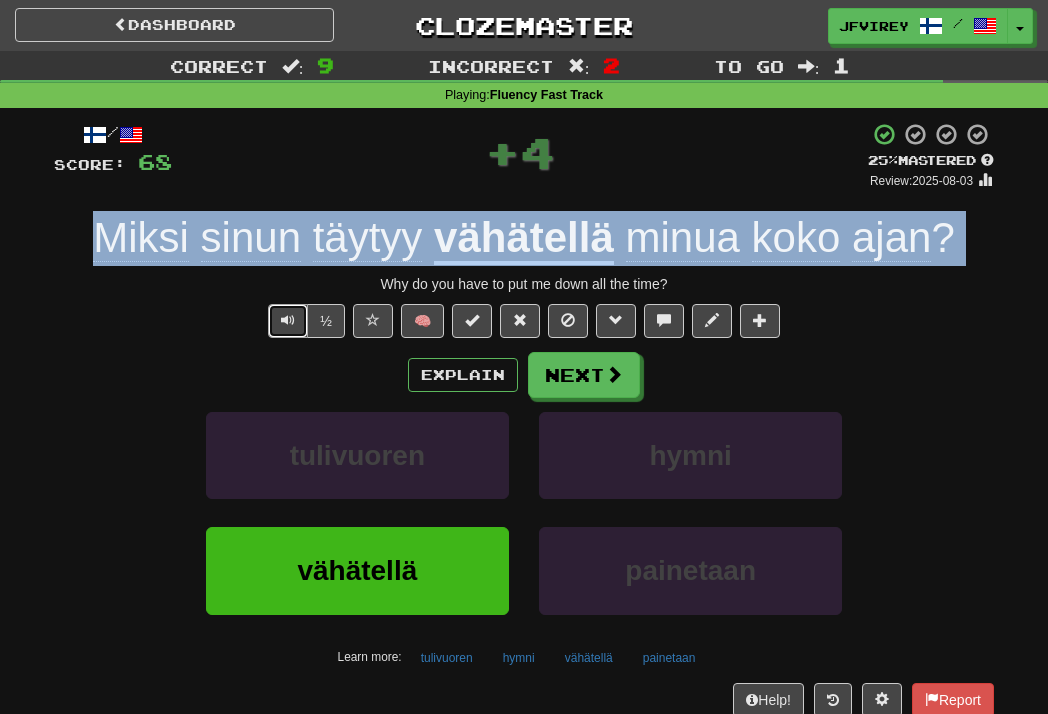 click at bounding box center [288, 321] 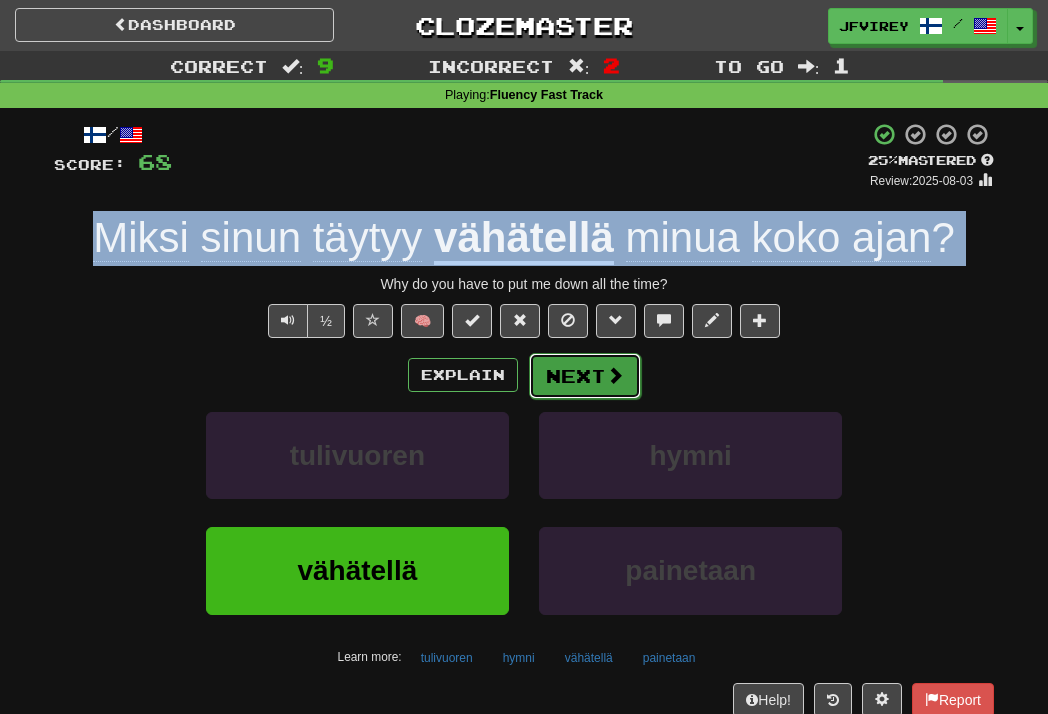 click on "Next" at bounding box center [585, 376] 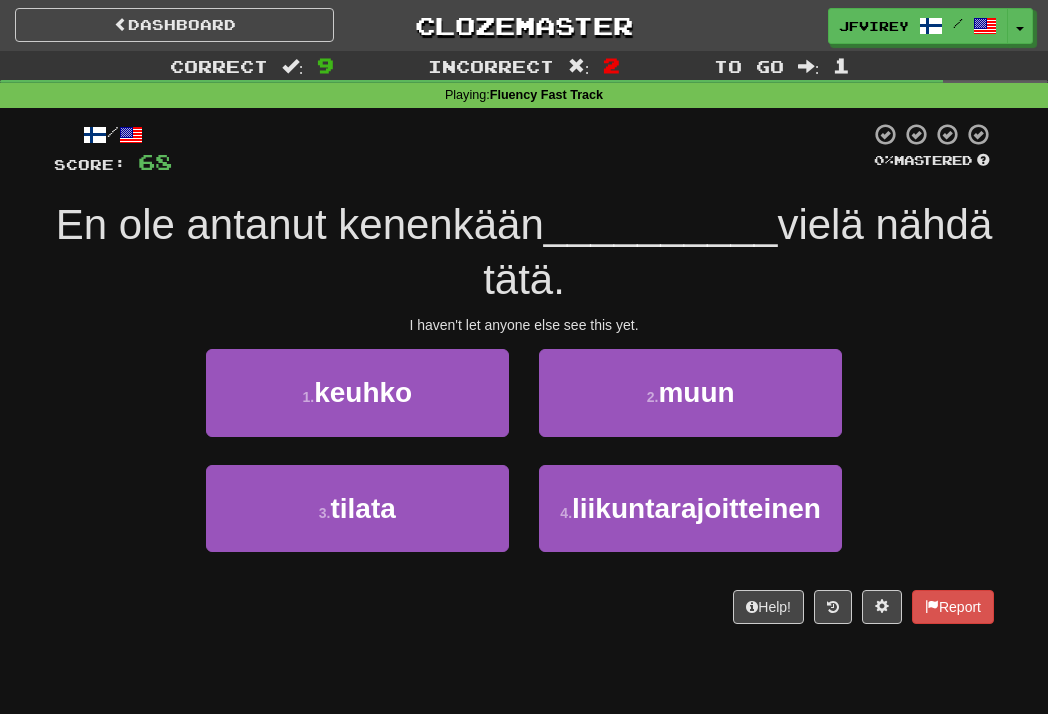 drag, startPoint x: 713, startPoint y: 329, endPoint x: 703, endPoint y: 316, distance: 16.40122 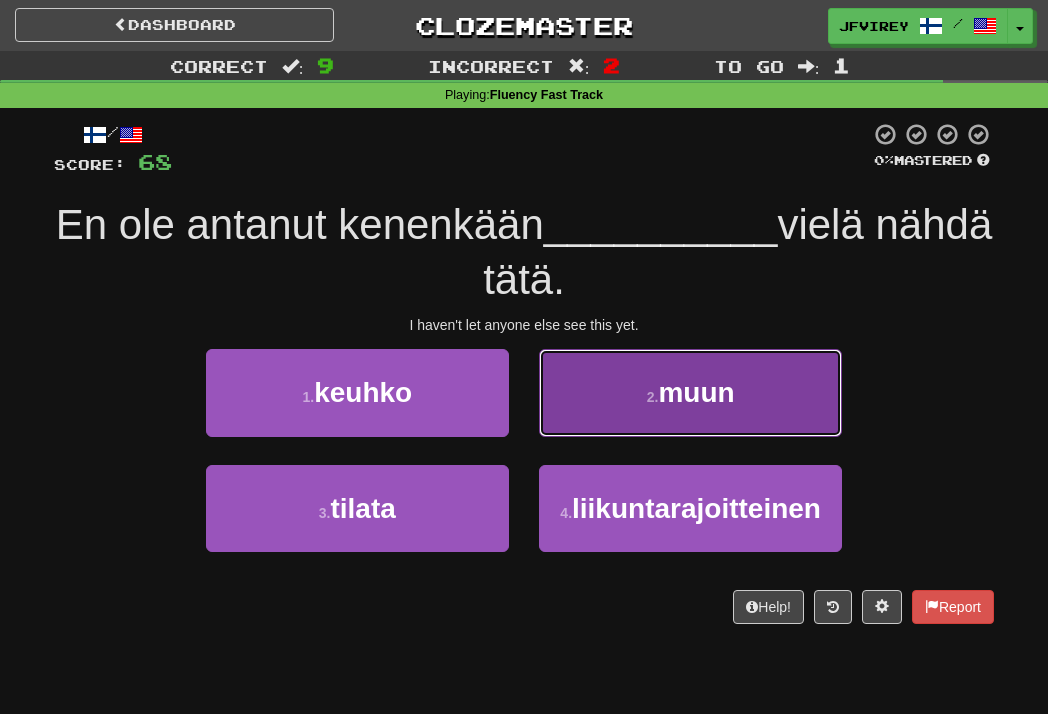 click on "2 .  muun" at bounding box center (690, 392) 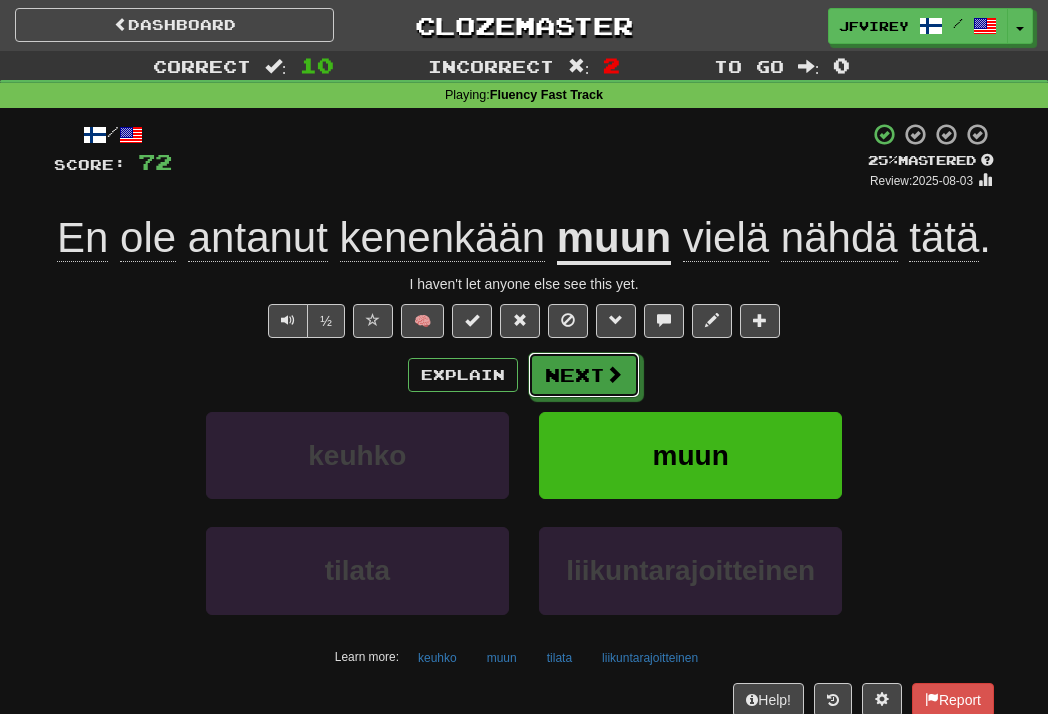 click on "Next" at bounding box center [584, 375] 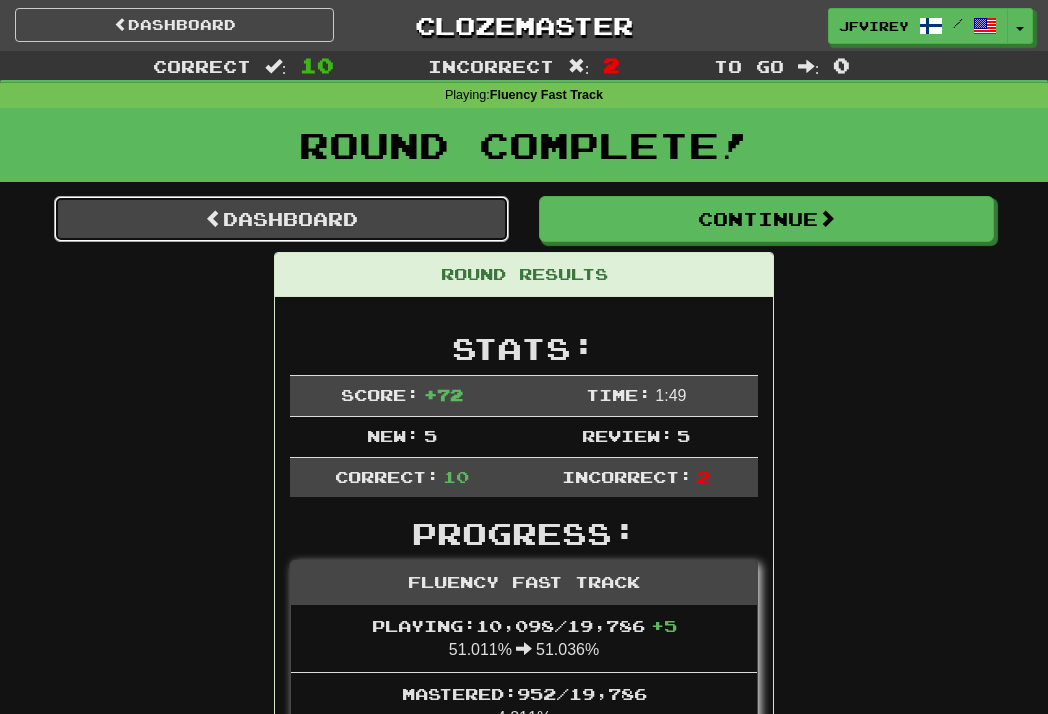 click on "Dashboard" at bounding box center (281, 219) 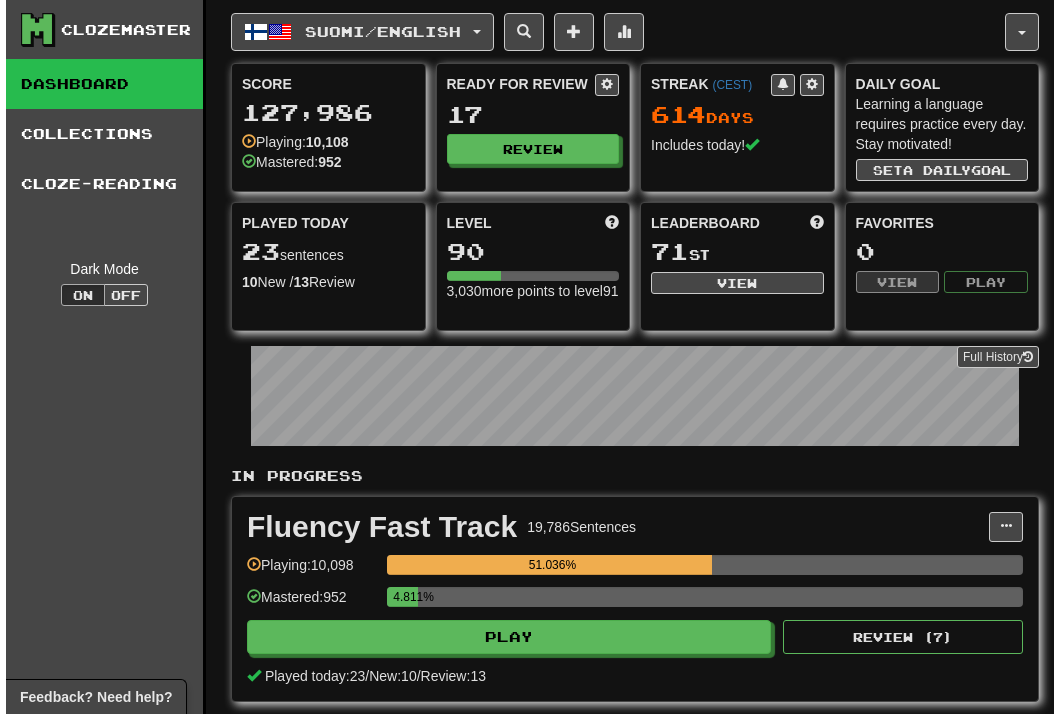 scroll, scrollTop: 0, scrollLeft: 0, axis: both 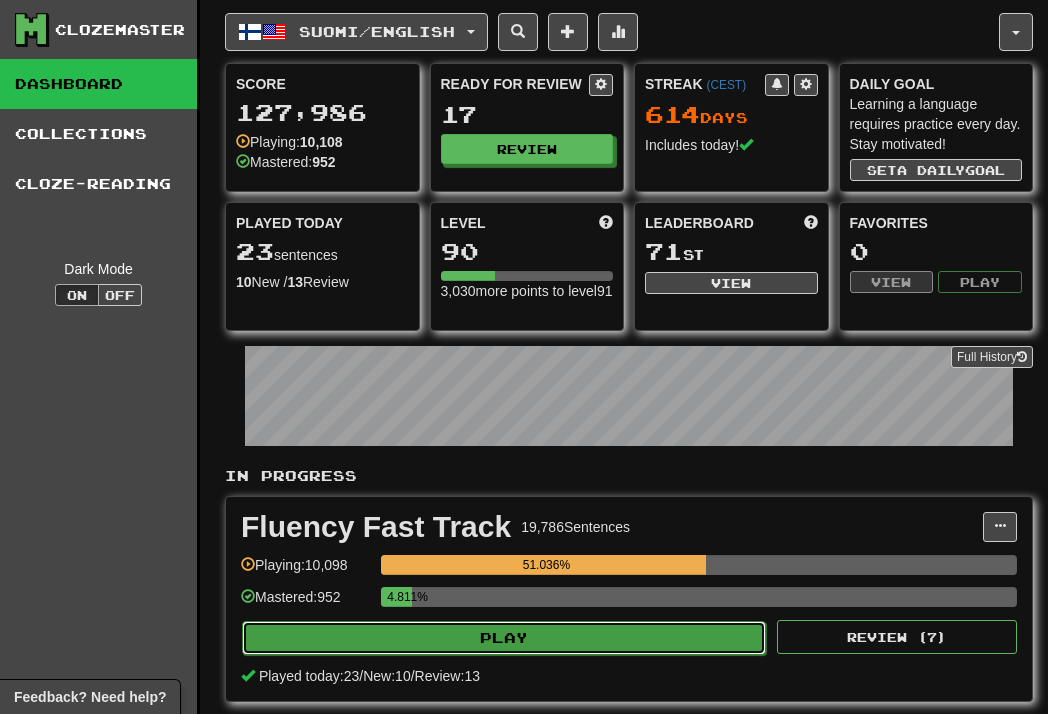 click on "Play" at bounding box center [504, 638] 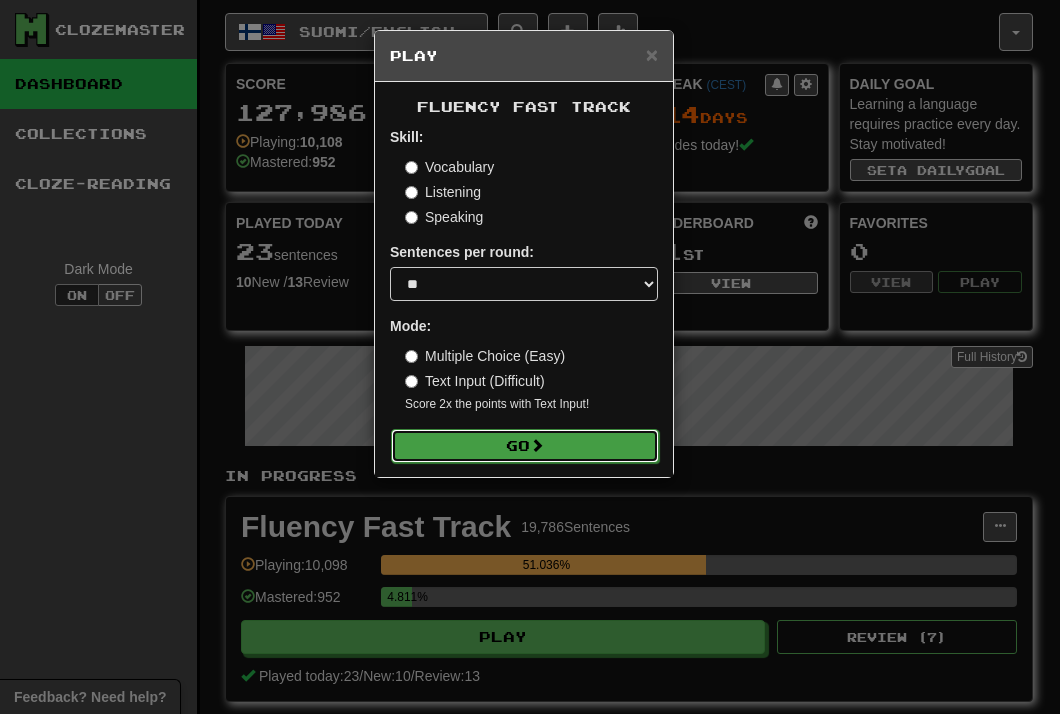 click on "Go" at bounding box center [525, 446] 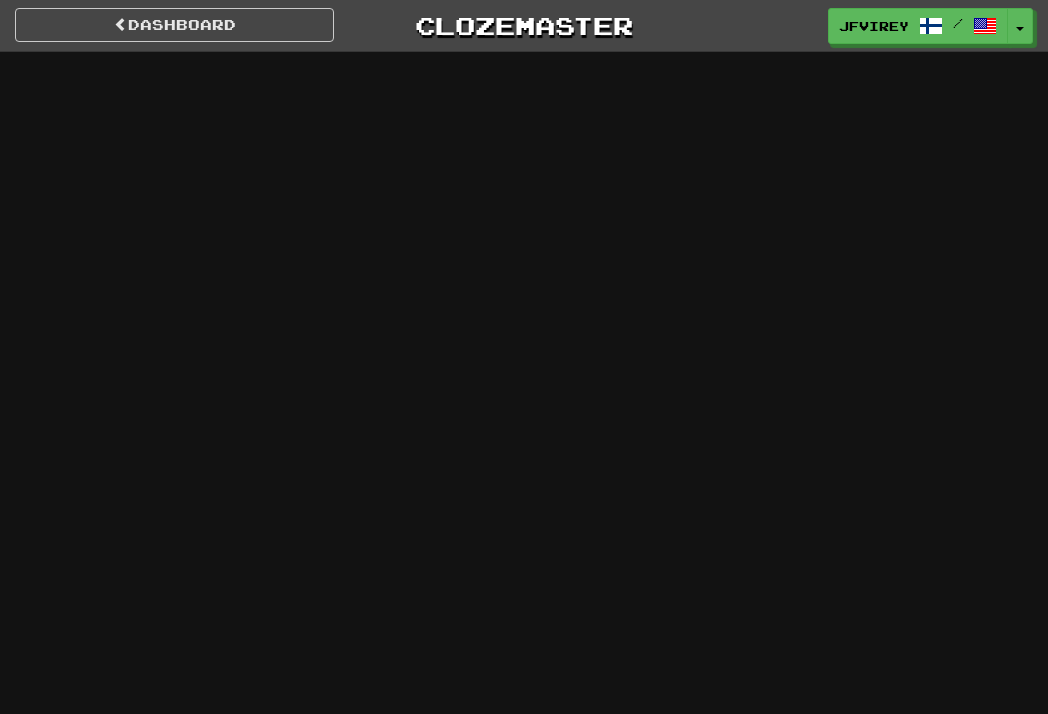 scroll, scrollTop: 0, scrollLeft: 0, axis: both 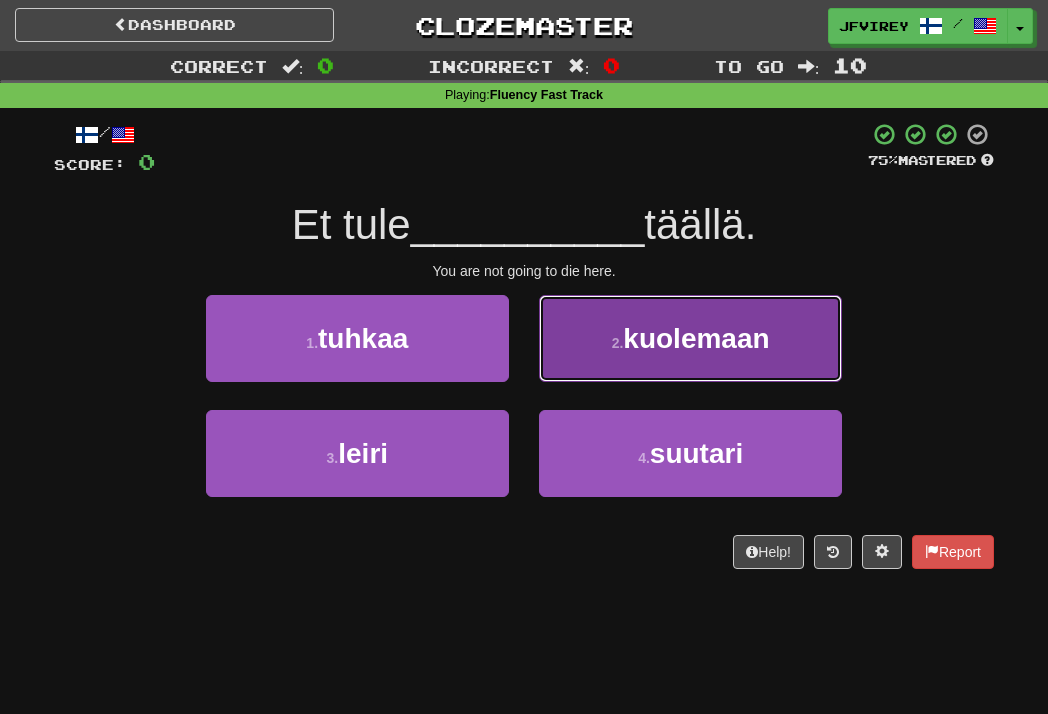 click on "2 .  kuolemaan" at bounding box center (690, 338) 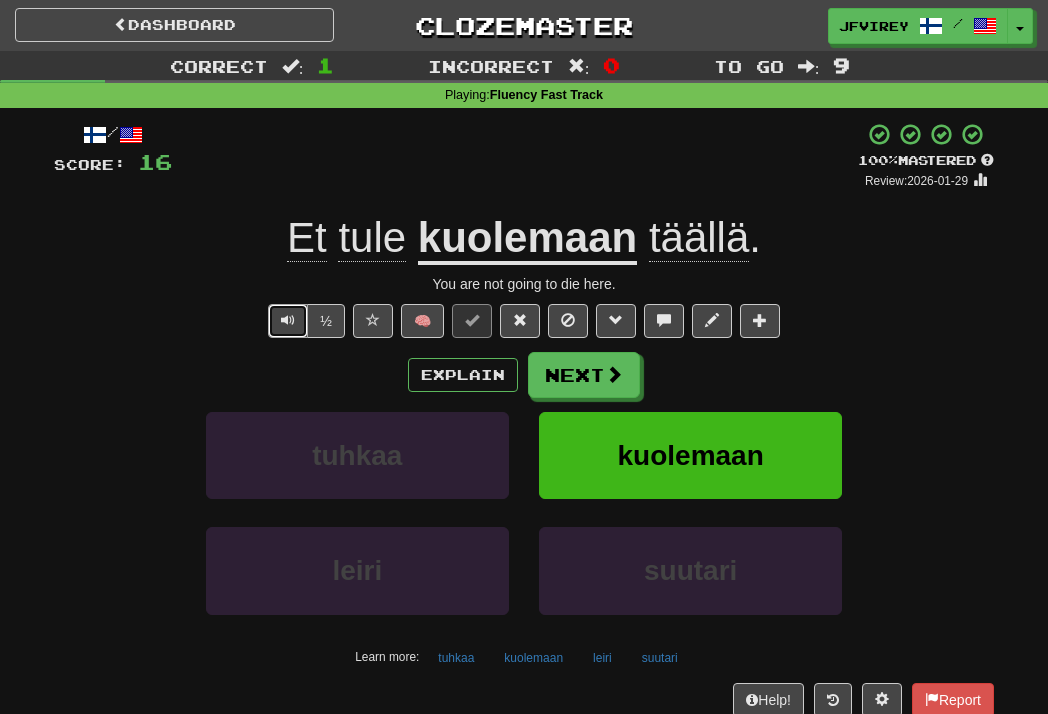 click at bounding box center (288, 321) 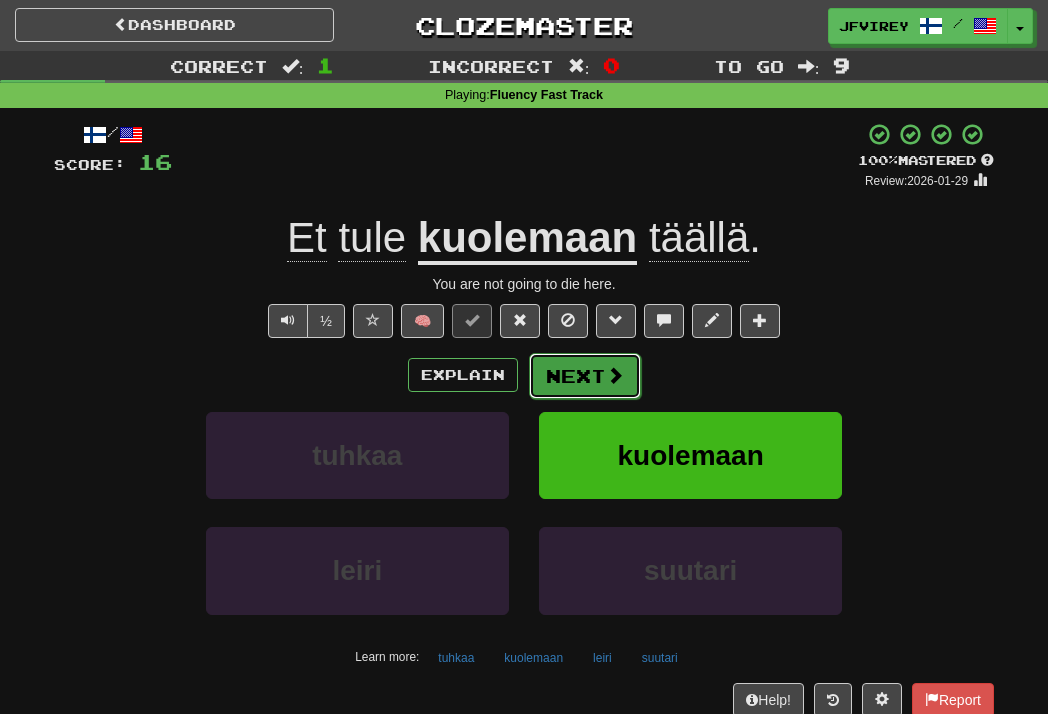 click on "Next" at bounding box center [585, 376] 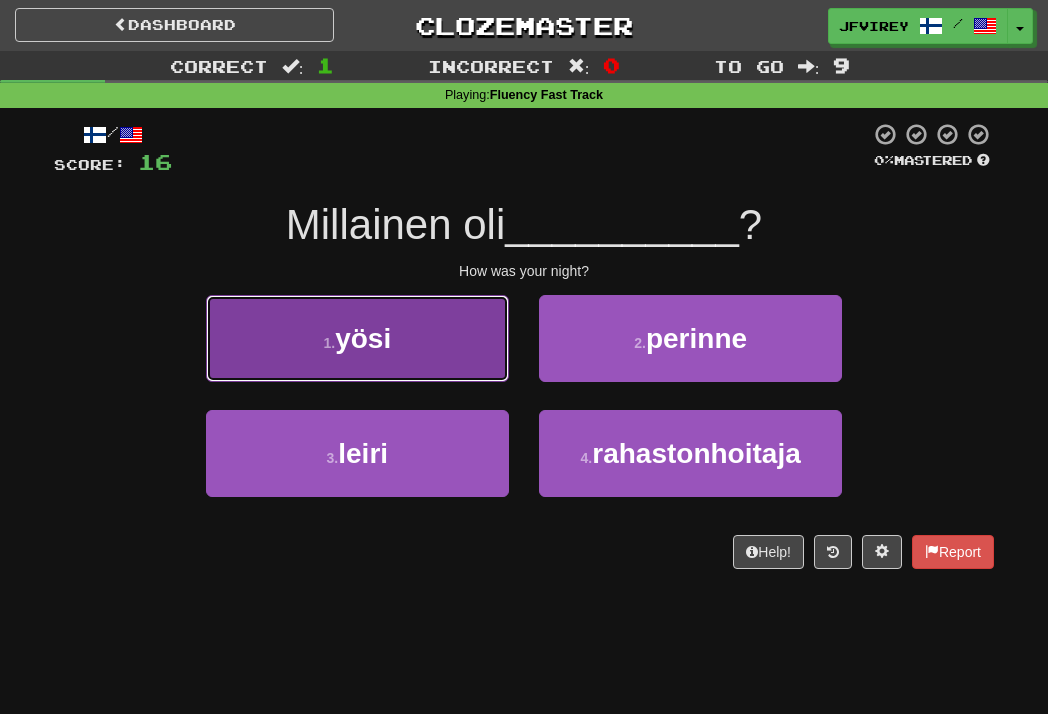 click on "1 .  yösi" at bounding box center (357, 338) 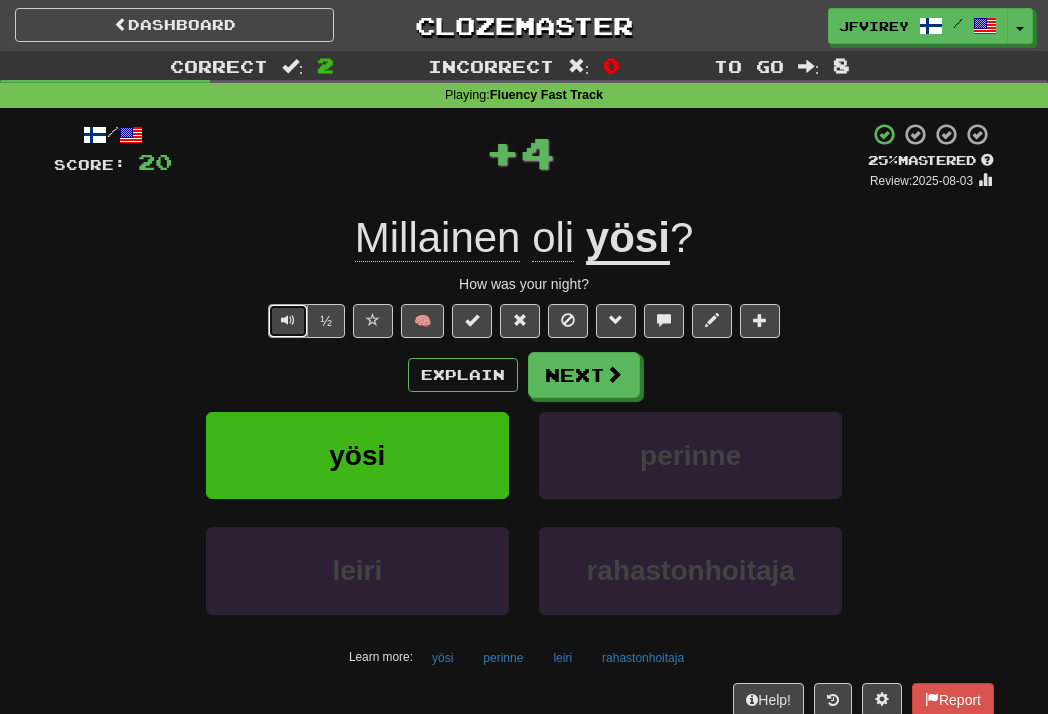click at bounding box center [288, 320] 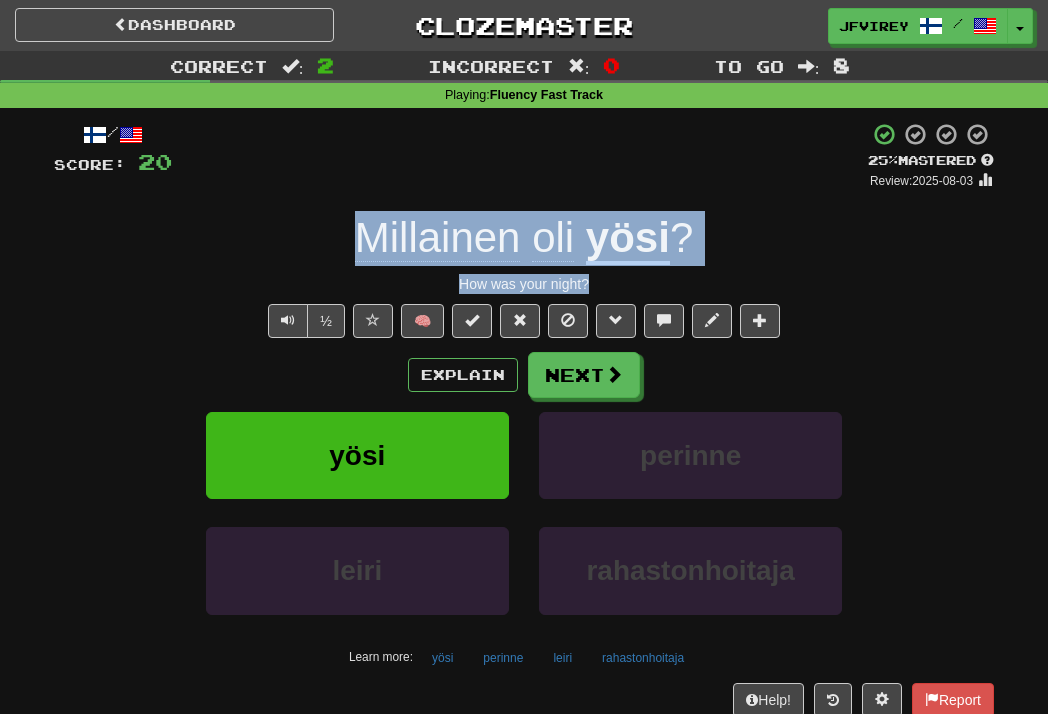 drag, startPoint x: 600, startPoint y: 292, endPoint x: 393, endPoint y: 243, distance: 212.72047 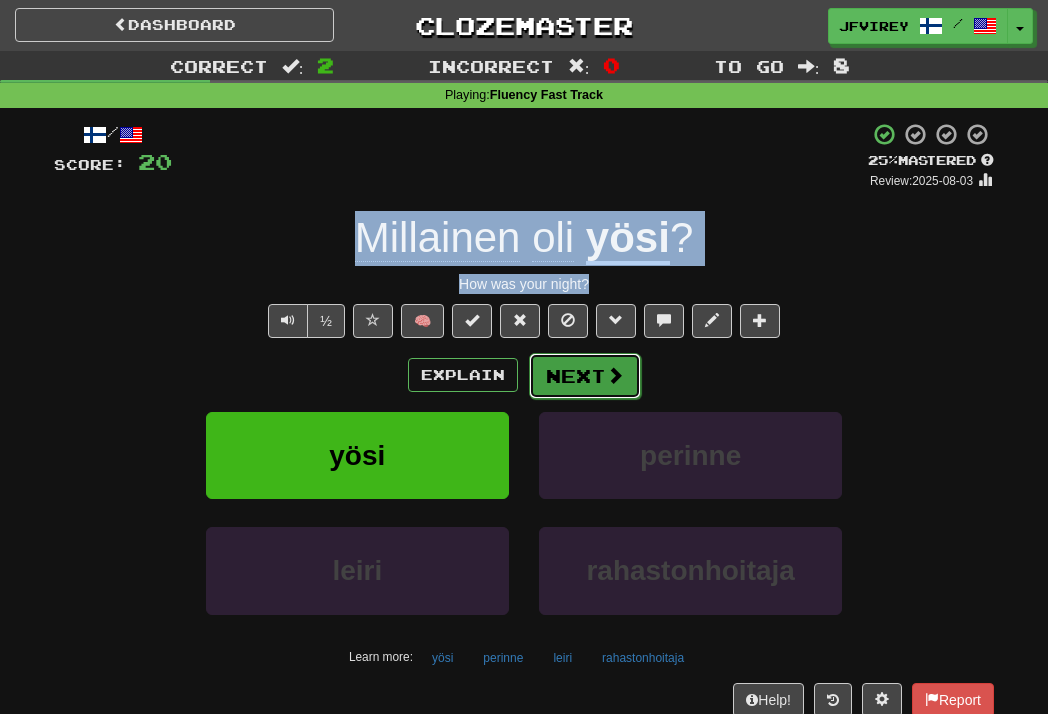 click on "Next" at bounding box center [585, 376] 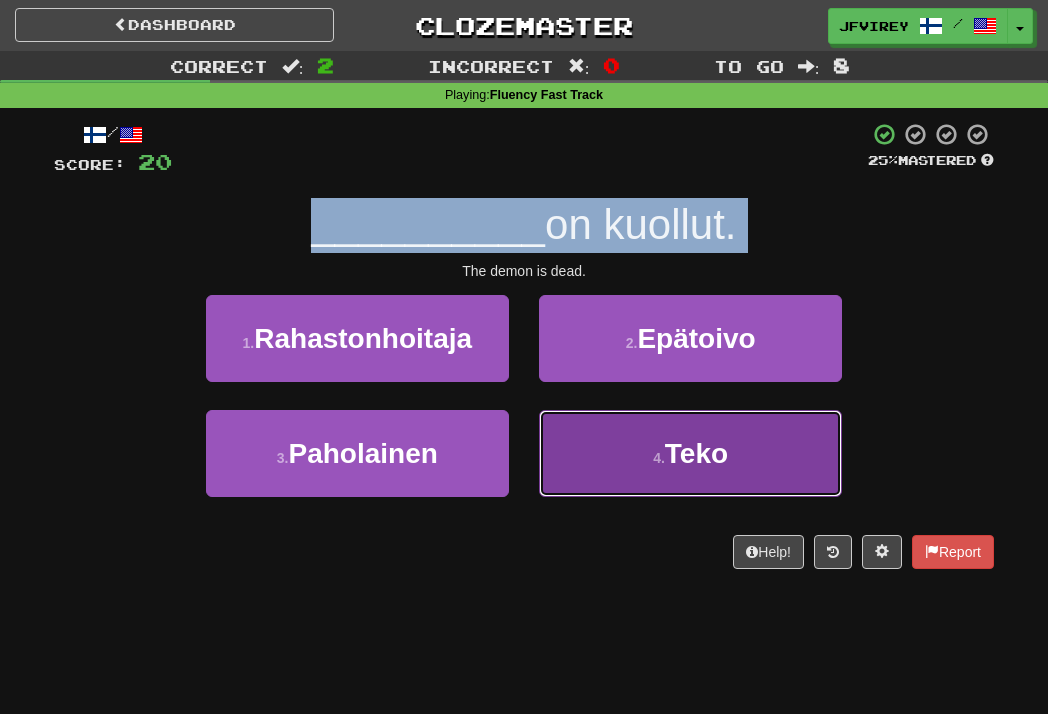 drag, startPoint x: 639, startPoint y: 476, endPoint x: 720, endPoint y: 457, distance: 83.198555 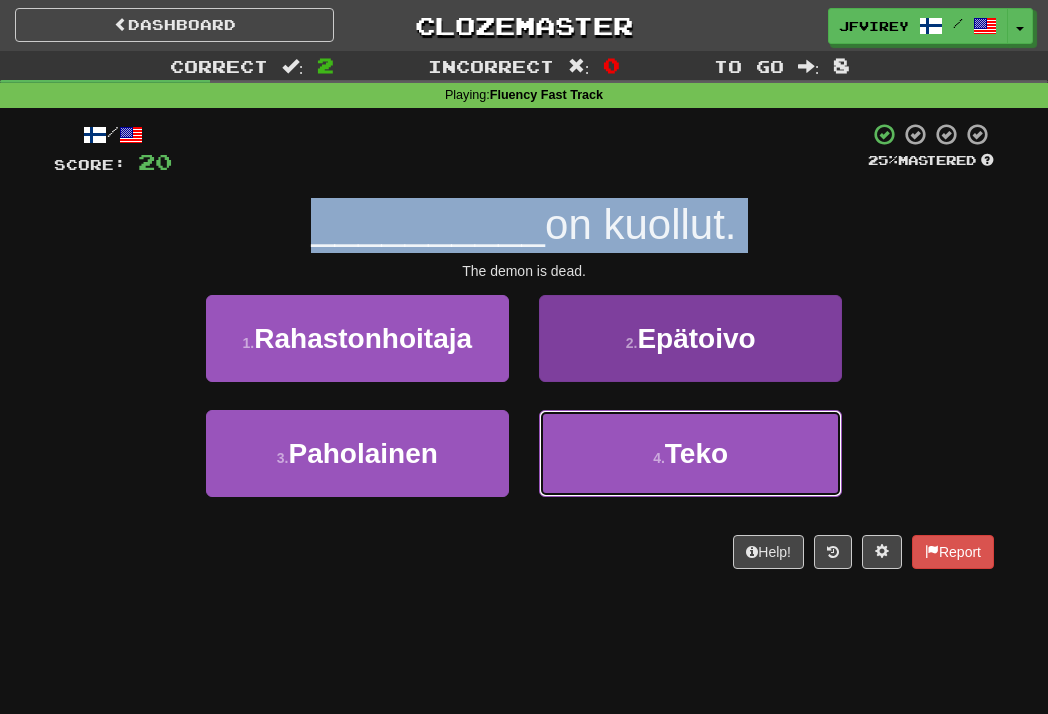 click on "4 .  Teko" at bounding box center [690, 453] 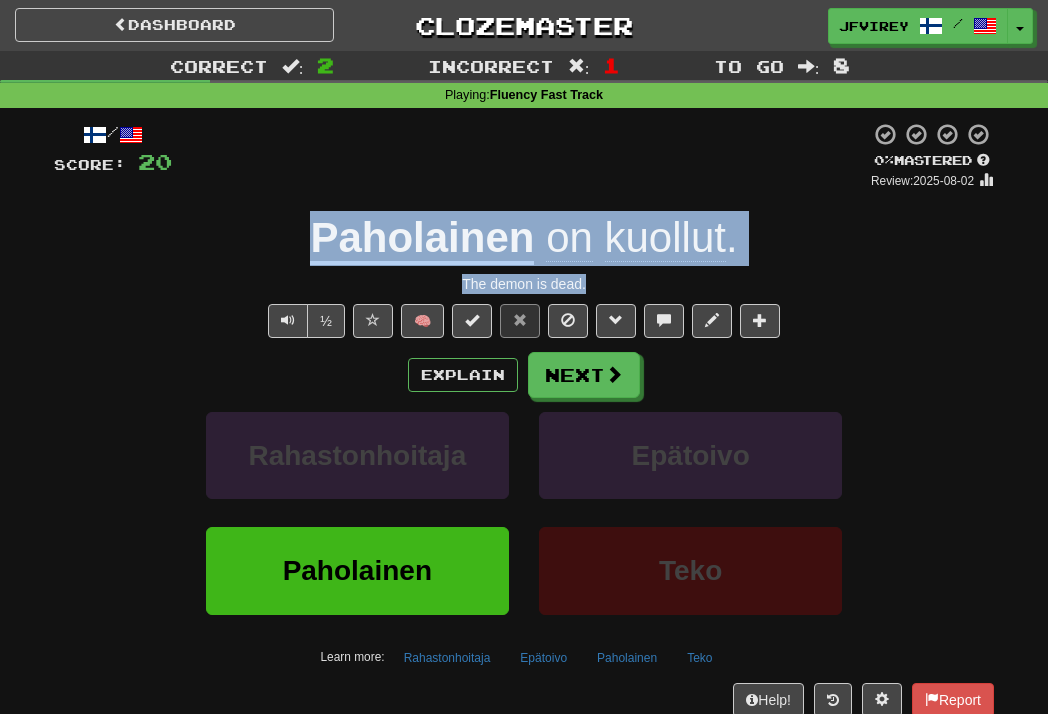 drag, startPoint x: 602, startPoint y: 284, endPoint x: 317, endPoint y: 244, distance: 287.79333 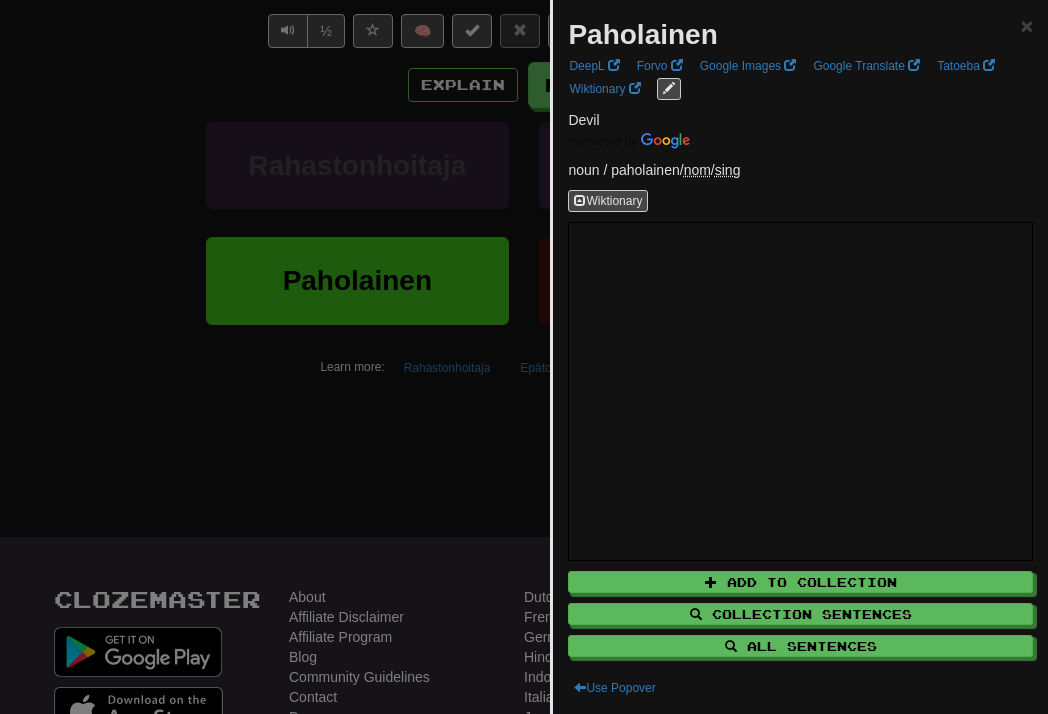 scroll, scrollTop: 0, scrollLeft: 0, axis: both 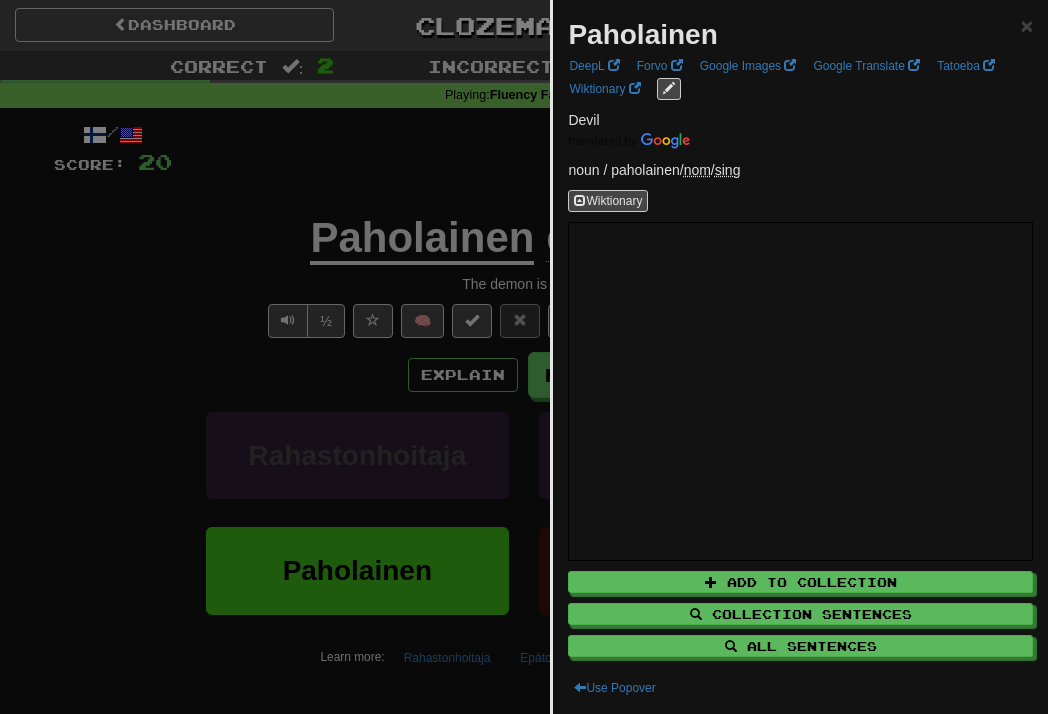 click at bounding box center (524, 357) 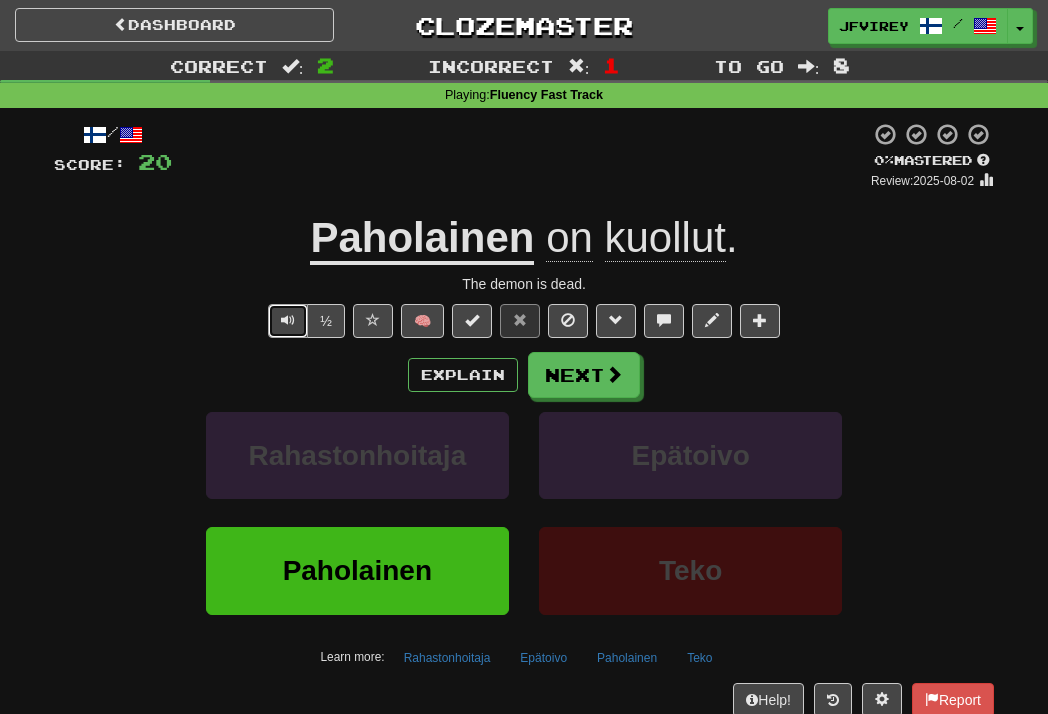 click at bounding box center [288, 320] 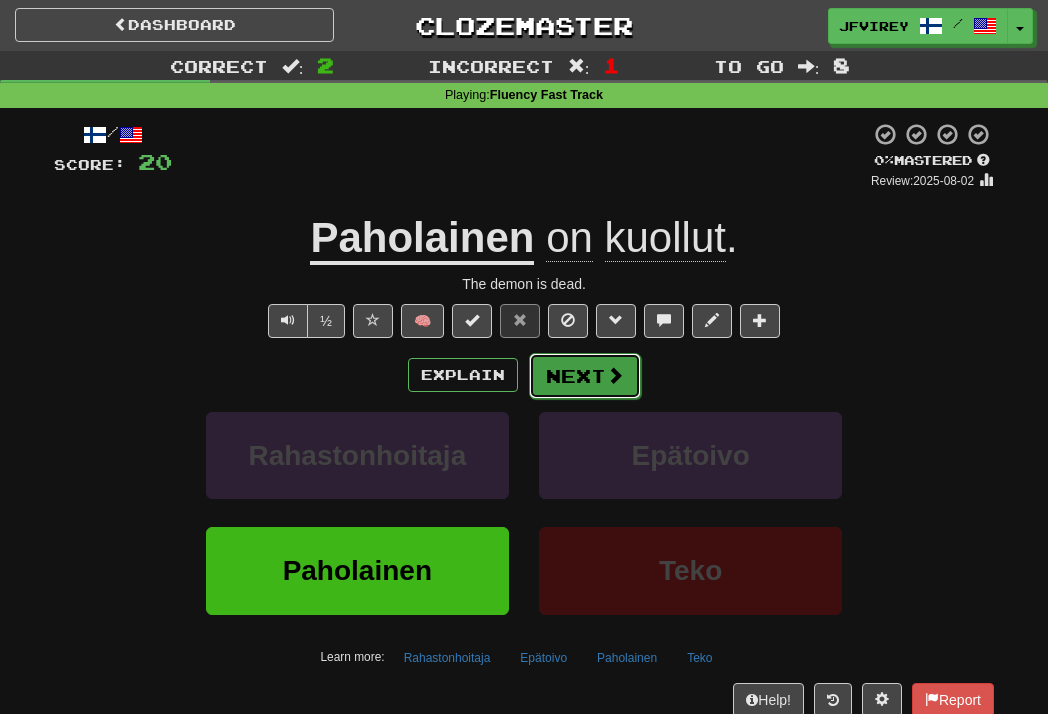 click on "Next" at bounding box center [585, 376] 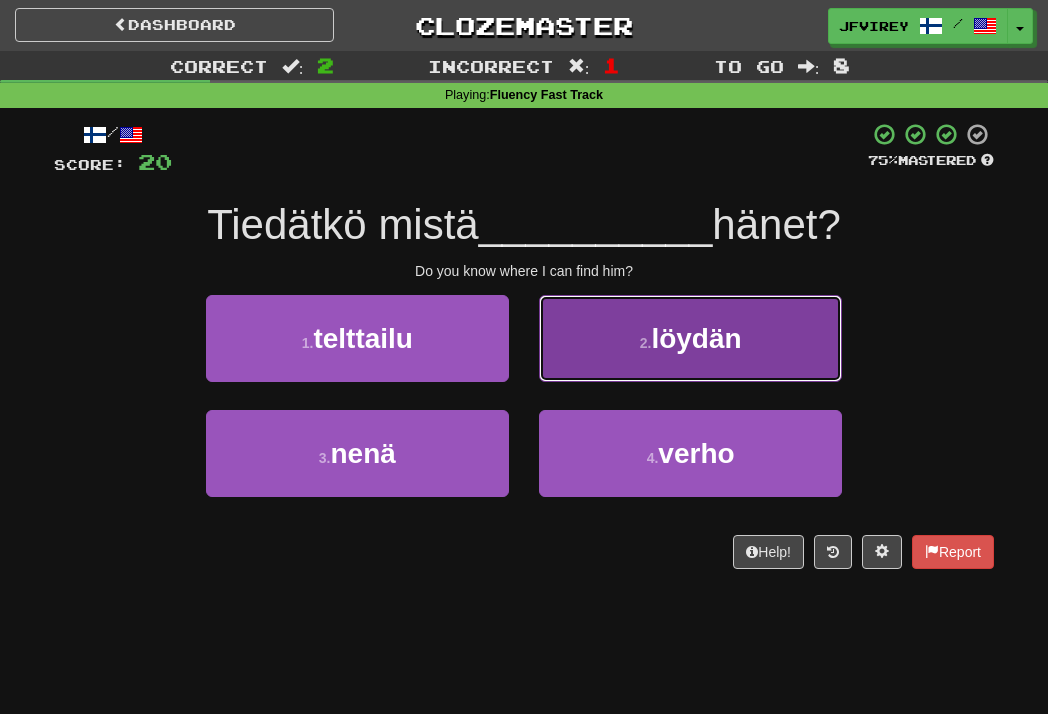click on "2 .  löydän" at bounding box center [690, 338] 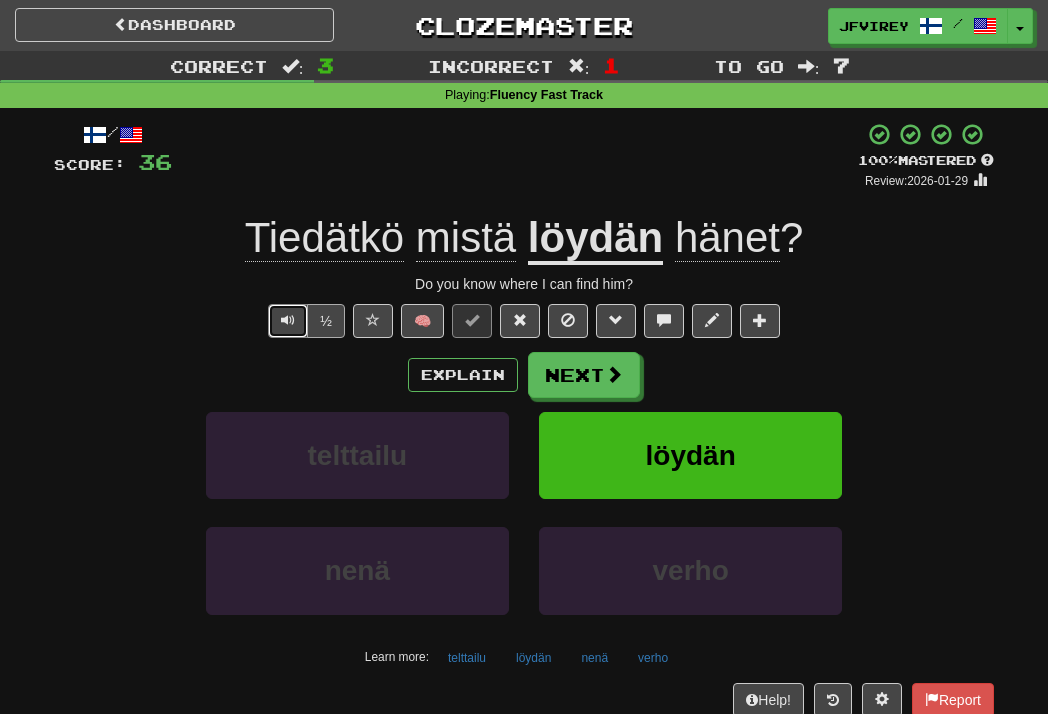 drag, startPoint x: 280, startPoint y: 318, endPoint x: 314, endPoint y: 325, distance: 34.713108 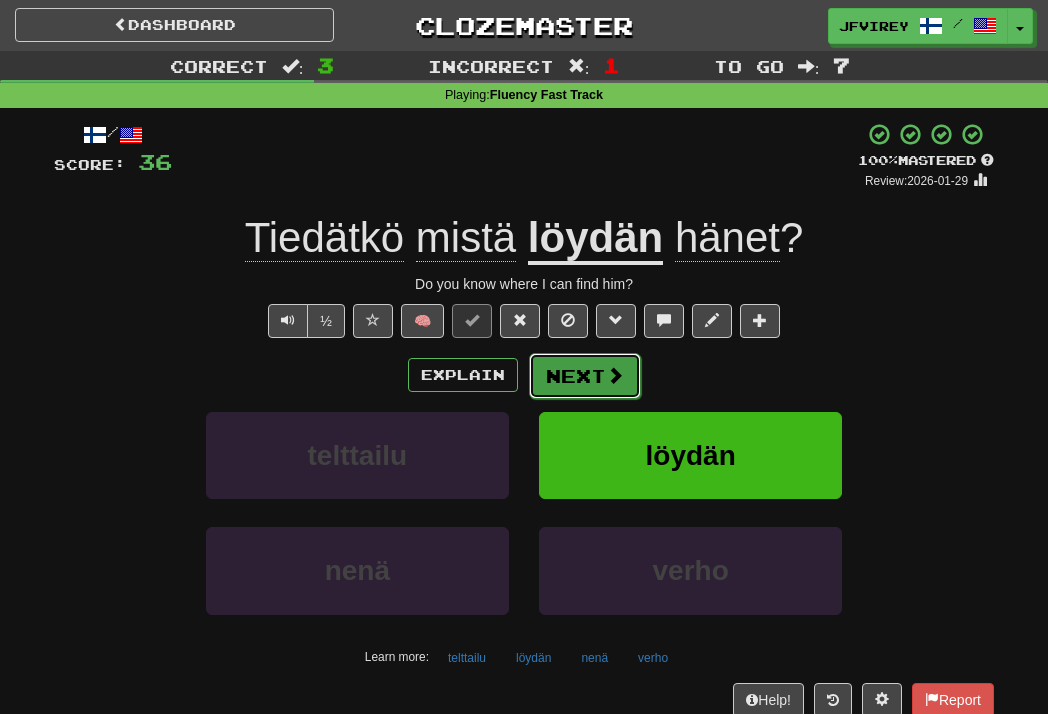 click on "Next" at bounding box center [585, 376] 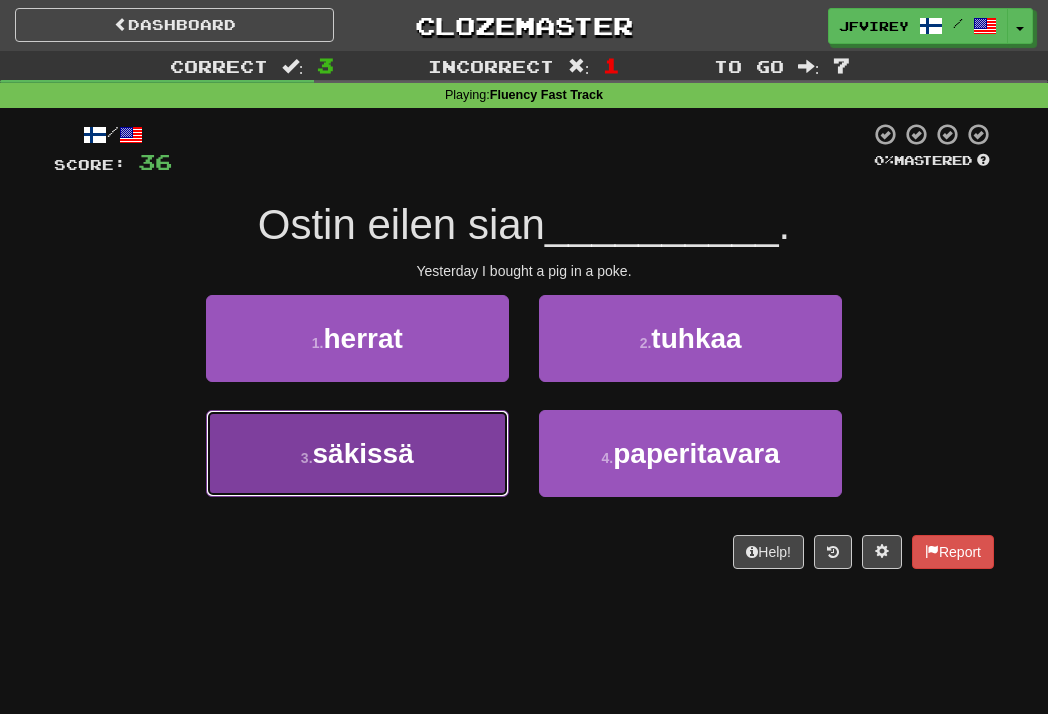 click on "3 .  säkissä" at bounding box center [357, 453] 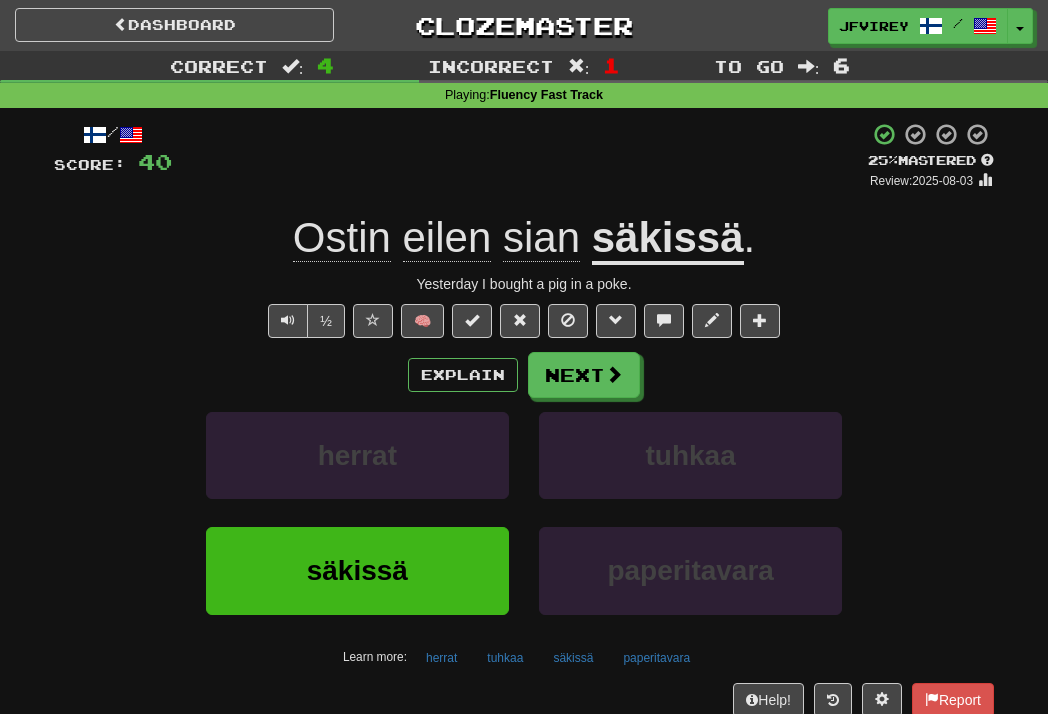 click on "sian" 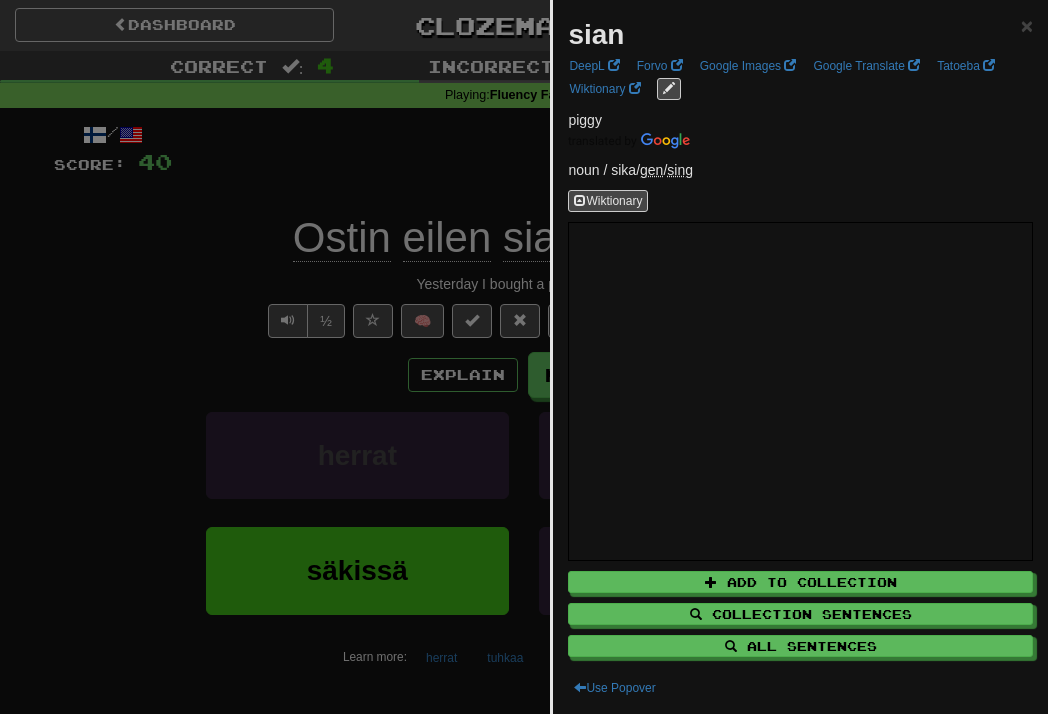 drag, startPoint x: 221, startPoint y: 257, endPoint x: 233, endPoint y: 260, distance: 12.369317 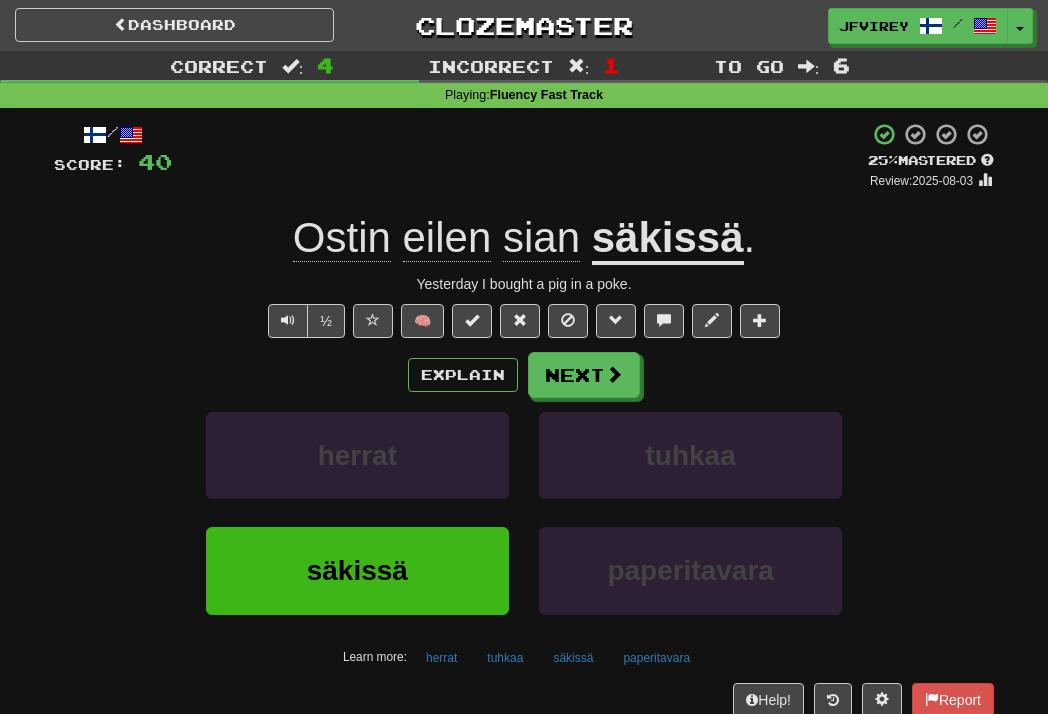 click on "säkissä" at bounding box center (668, 239) 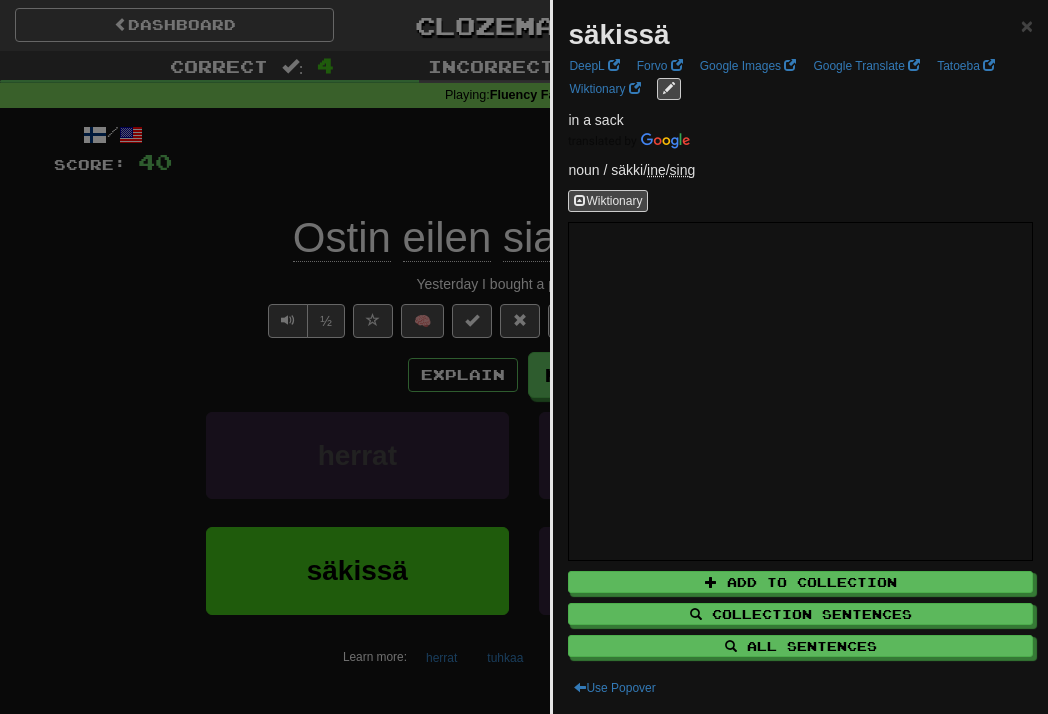 click at bounding box center [524, 357] 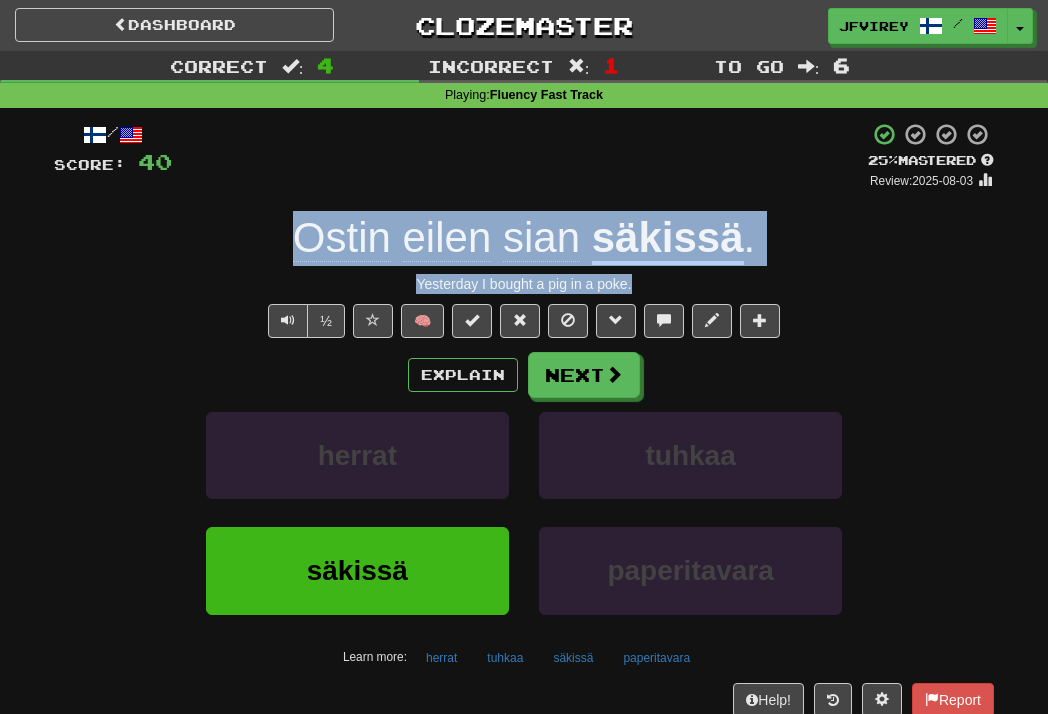 drag, startPoint x: 663, startPoint y: 284, endPoint x: 281, endPoint y: 234, distance: 385.25836 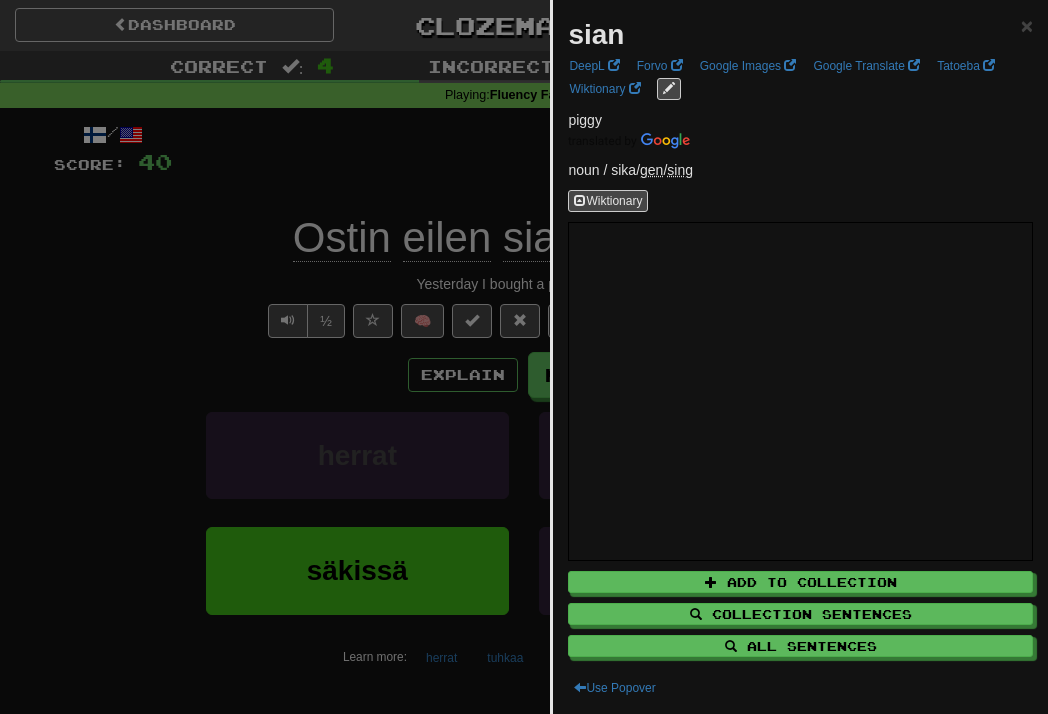 click at bounding box center [524, 357] 